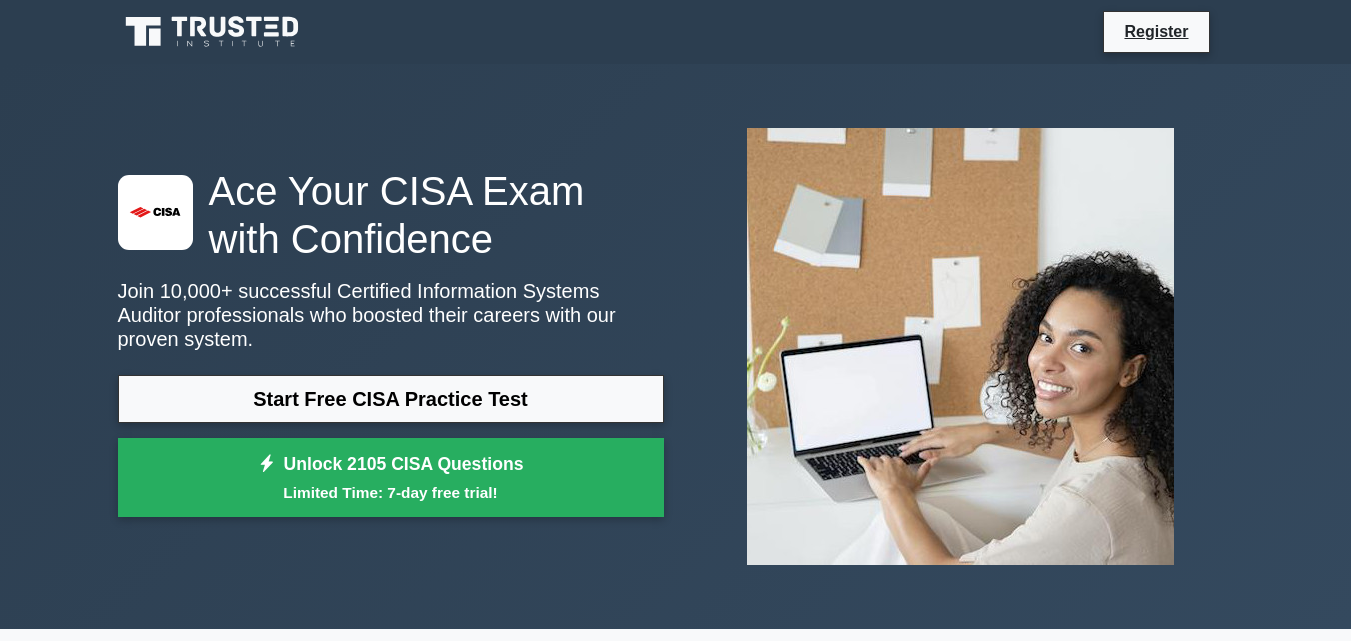 scroll, scrollTop: 0, scrollLeft: 0, axis: both 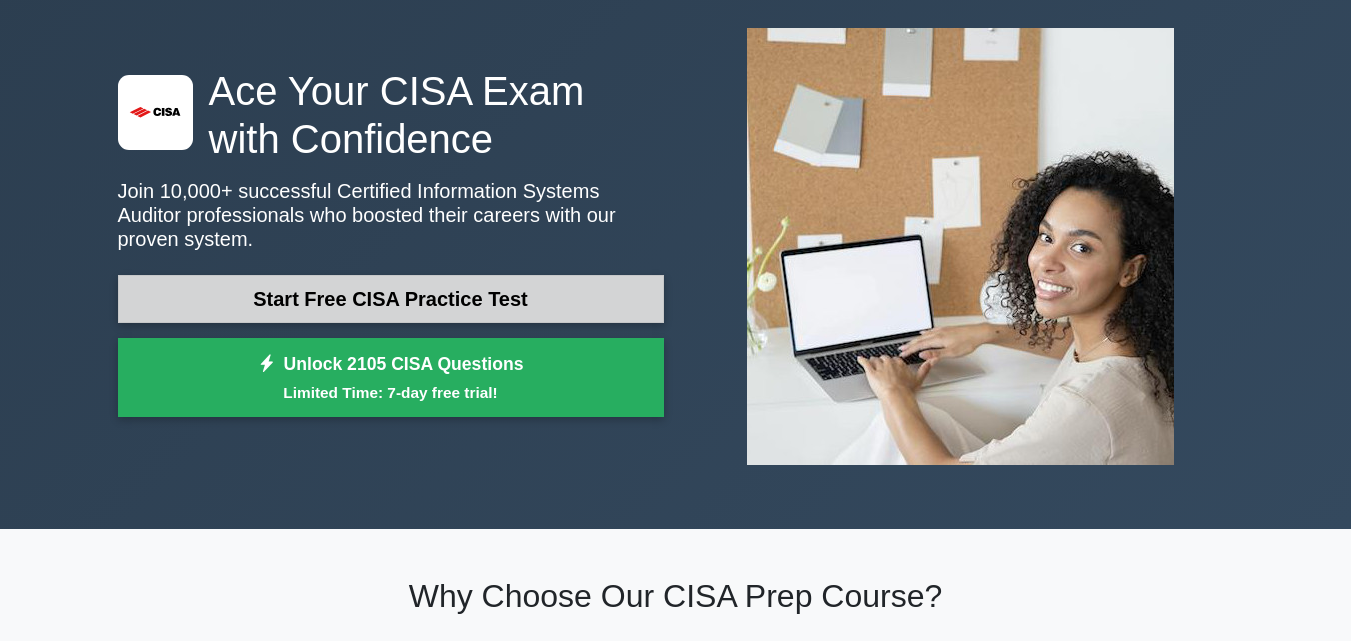 click on "Start Free CISA Practice Test" at bounding box center (391, 299) 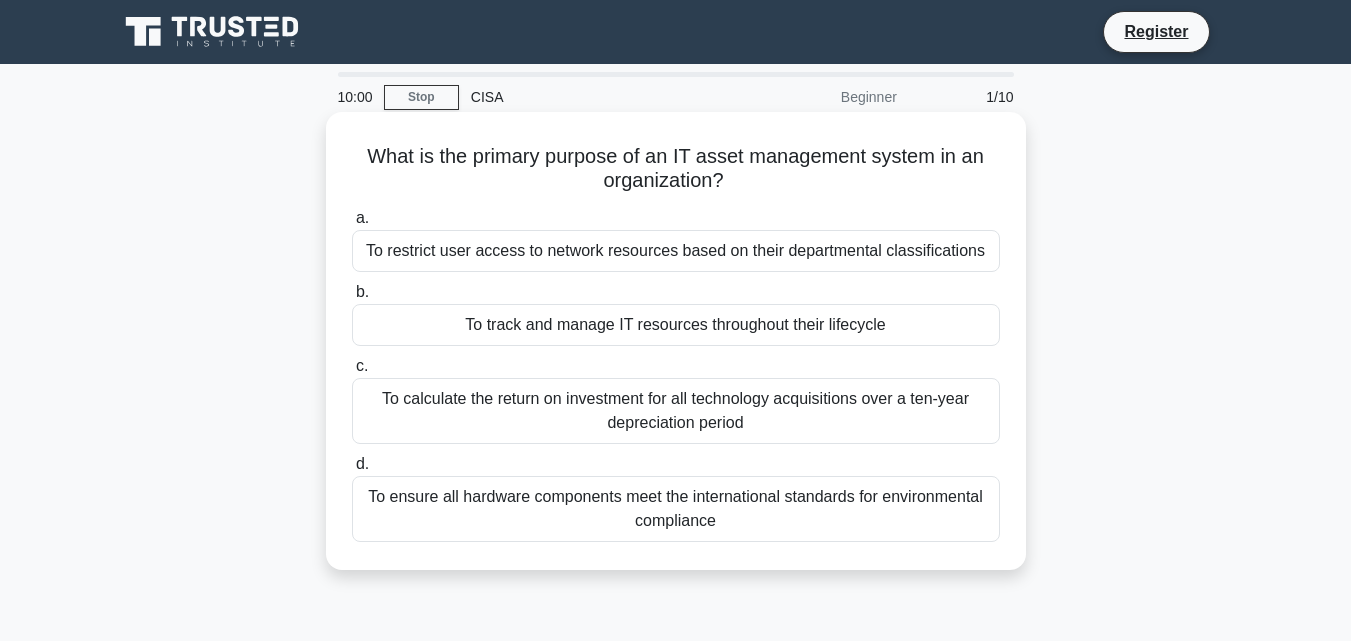 scroll, scrollTop: 0, scrollLeft: 0, axis: both 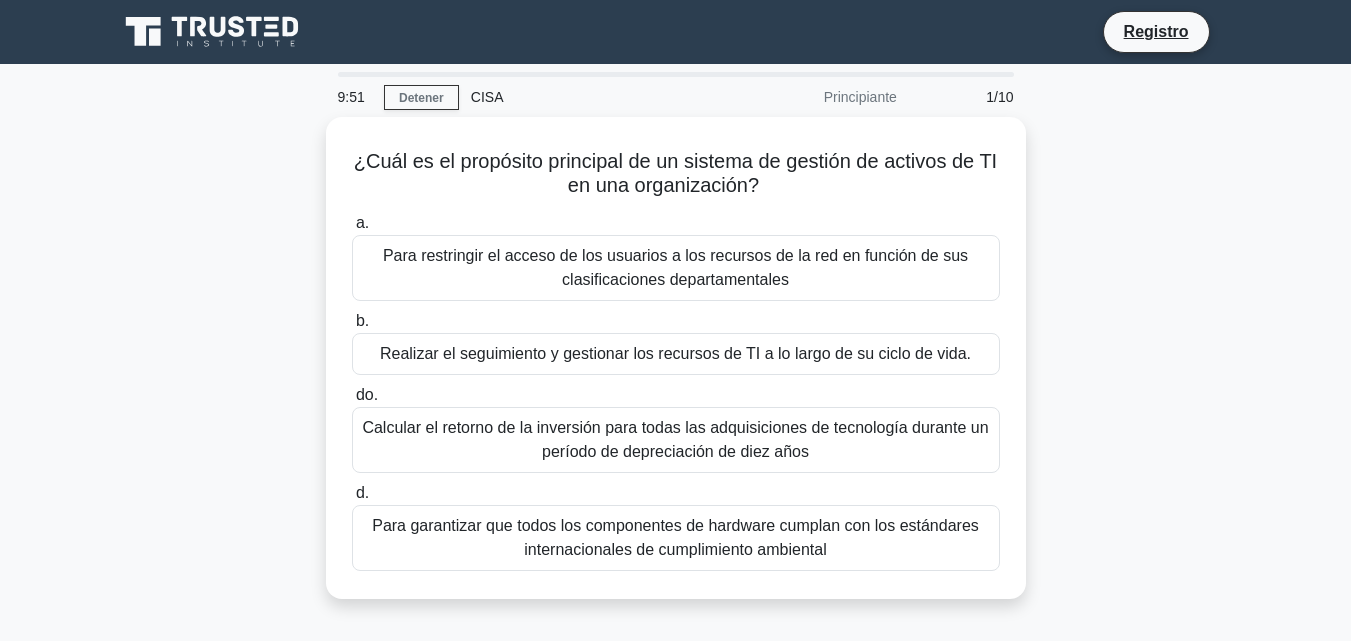 click on "¿Cuál es el propósito principal de un sistema de gestión de activos de TI en una organización?
.spinner_0XTQ{transform-origin:center;animation:spinner_y6GP .75s linear infinite}@keyframes spinner_y6GP{100%{transform:rotate(360deg)}}
a.
Para restringir el acceso de los usuarios a los recursos de la red en función de sus clasificaciones departamentales
b. do. d." at bounding box center [676, 370] 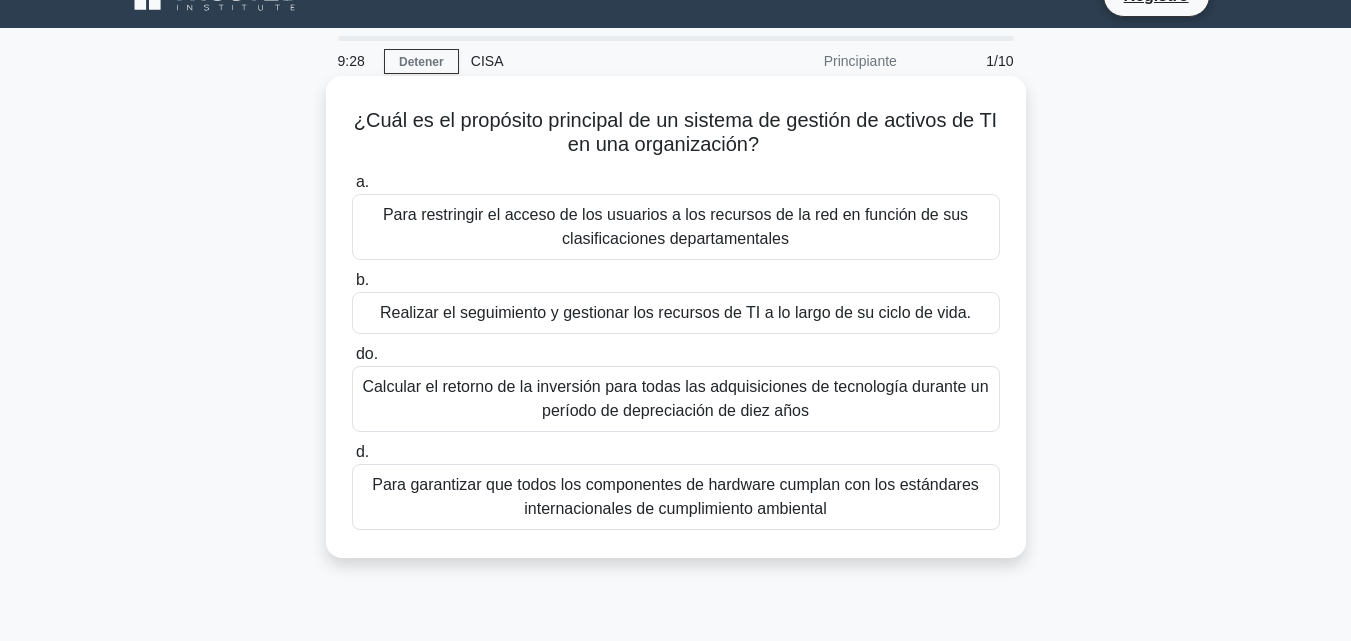scroll, scrollTop: 0, scrollLeft: 0, axis: both 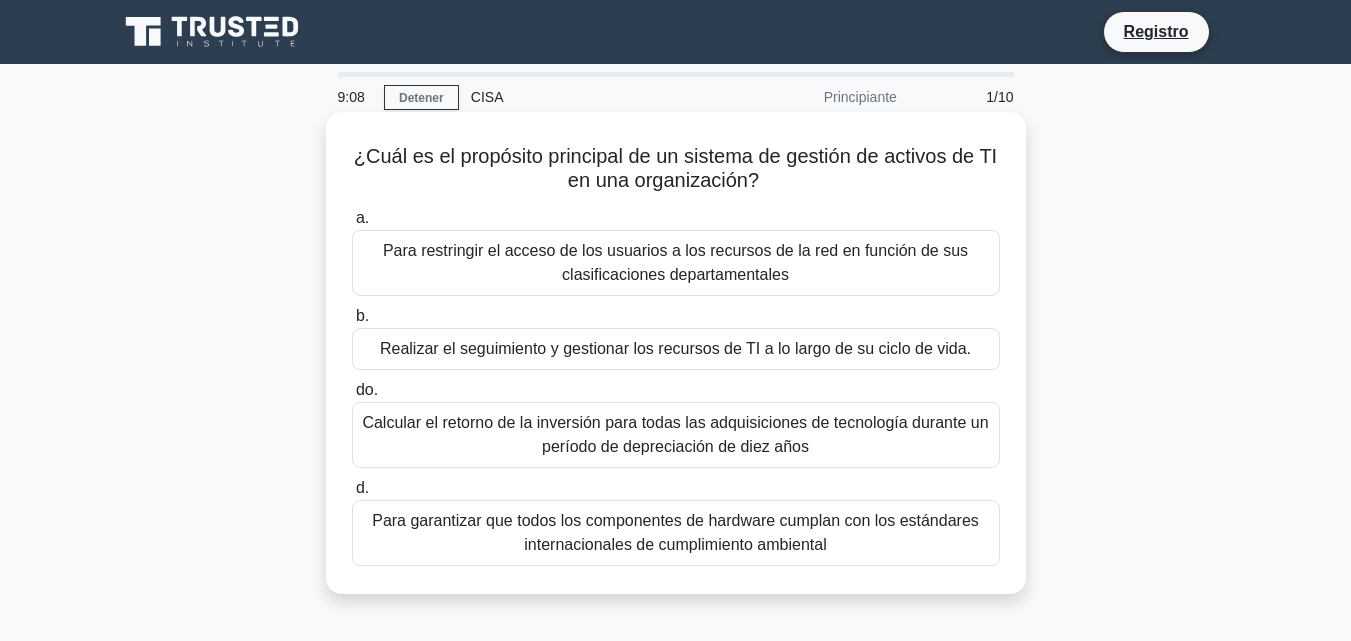 click on "Realizar el seguimiento y gestionar los recursos de TI a lo largo de su ciclo de vida." at bounding box center (675, 348) 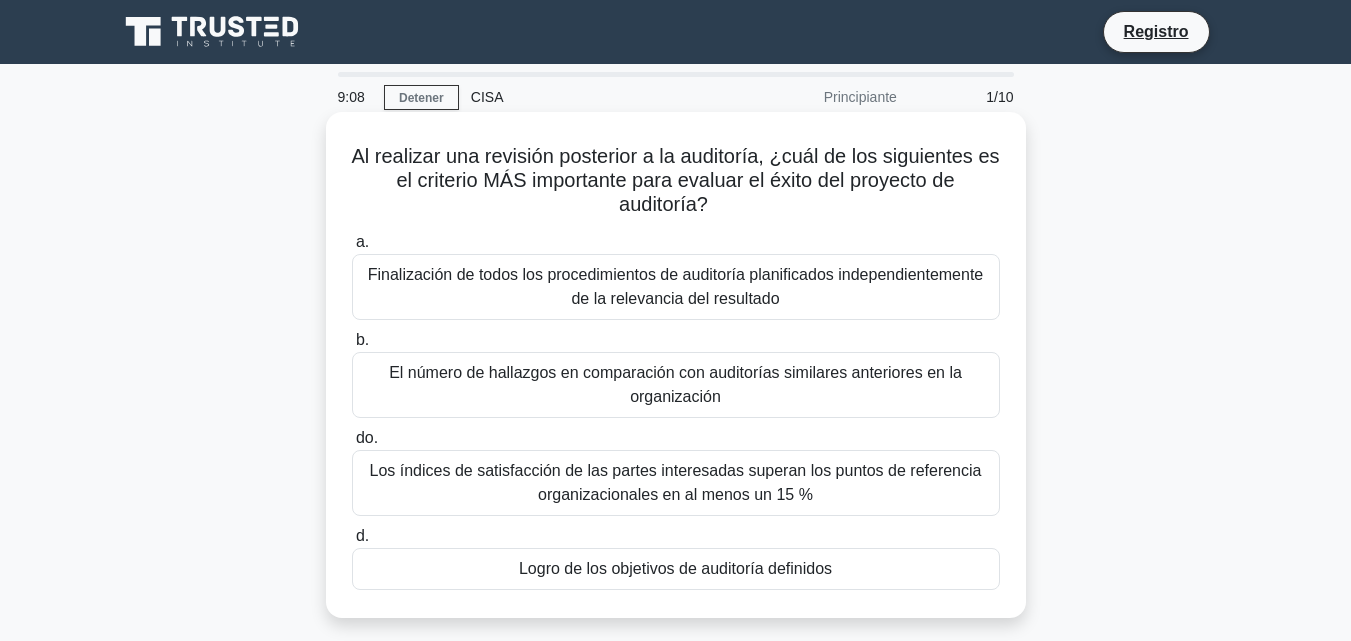 click on "b.
El número de hallazgos en comparación con auditorías similares anteriores en la organización" at bounding box center (676, 373) 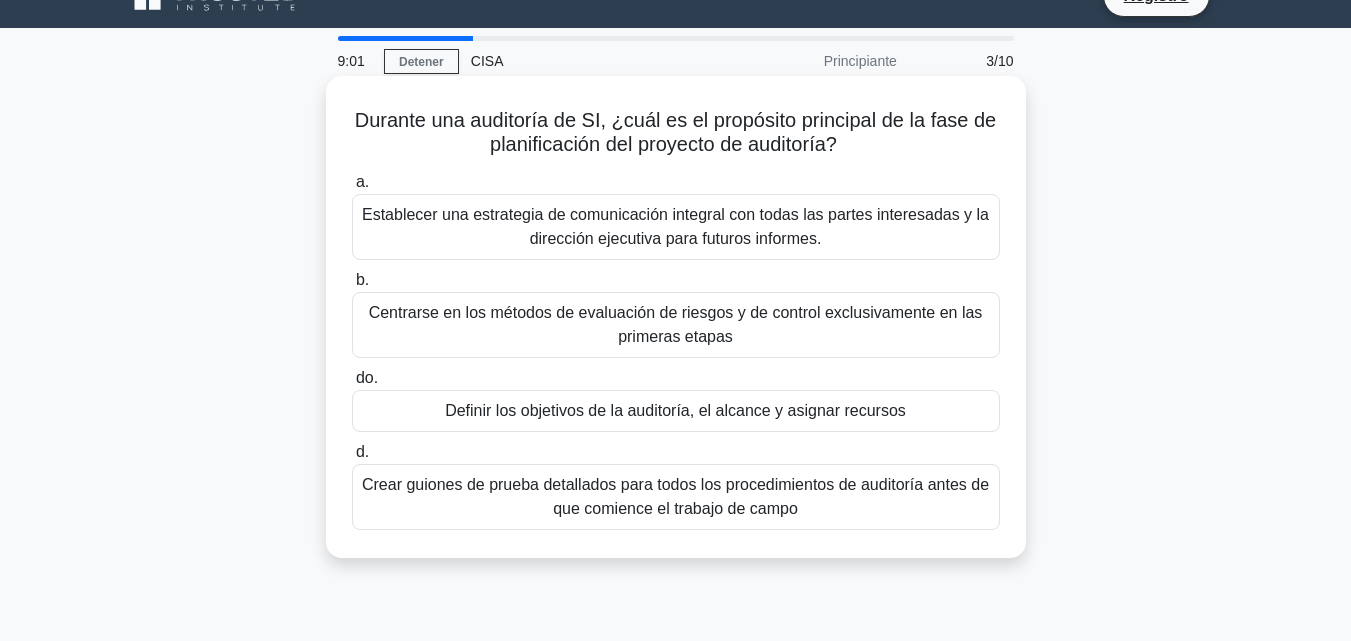 scroll, scrollTop: 0, scrollLeft: 0, axis: both 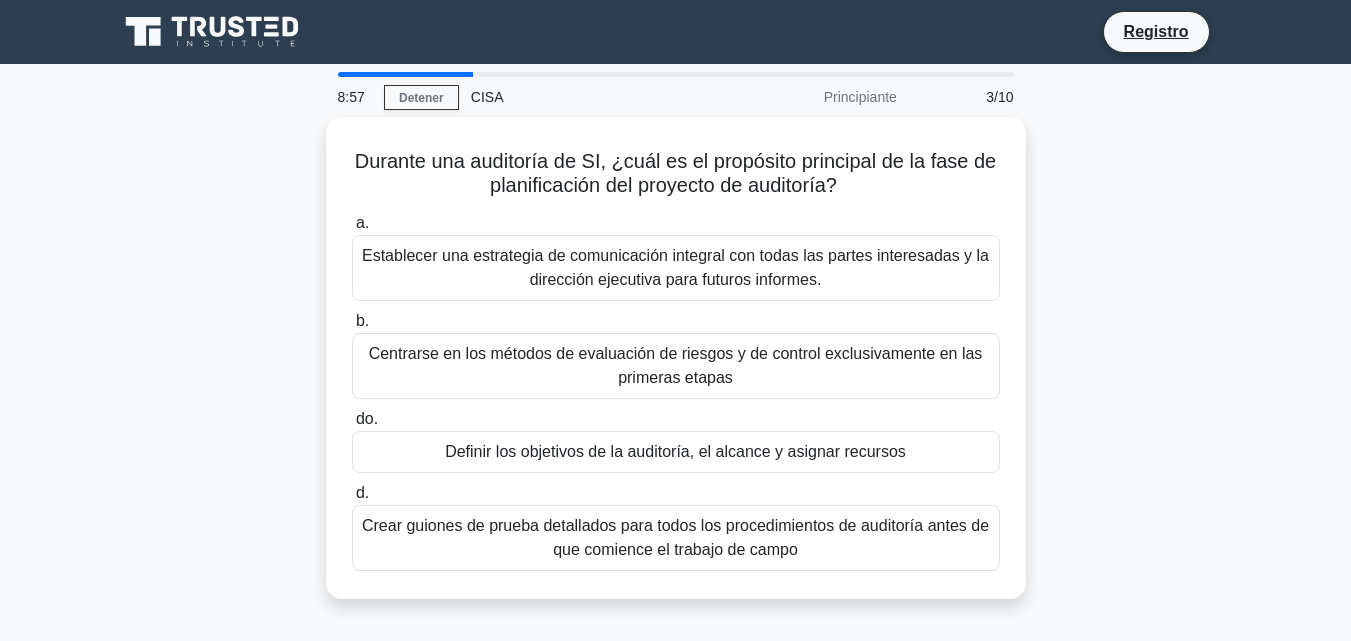 click on "3/10" at bounding box center (999, 97) 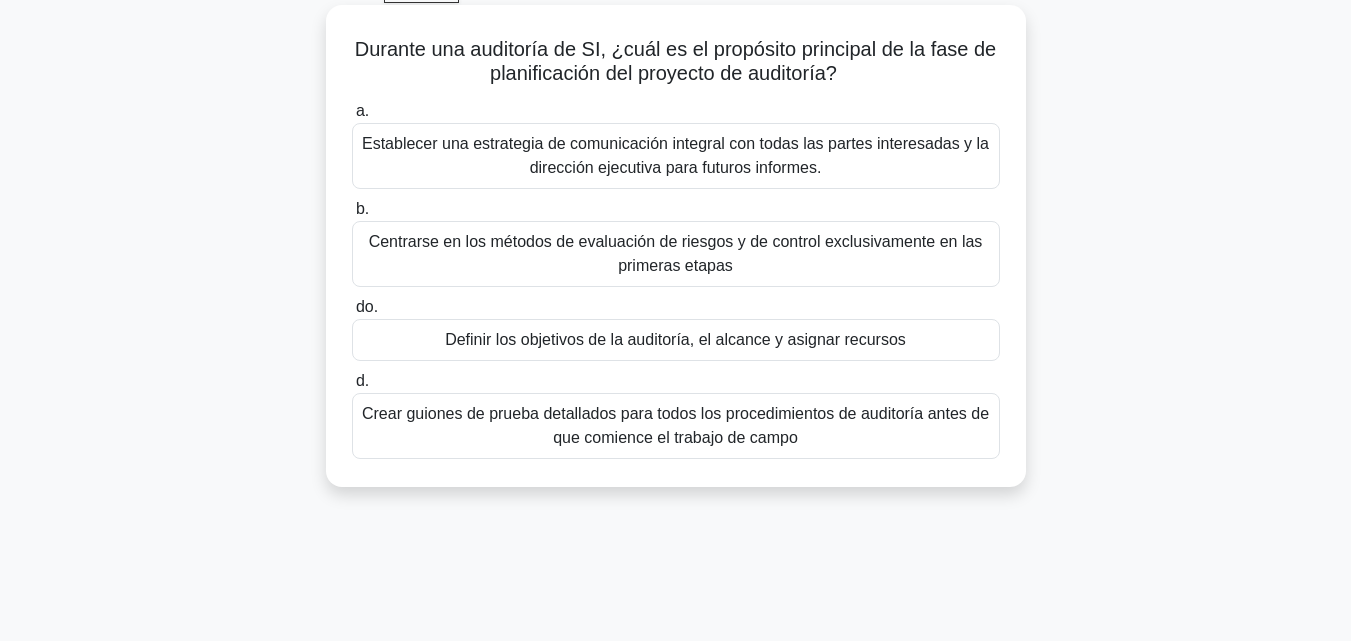scroll, scrollTop: 0, scrollLeft: 0, axis: both 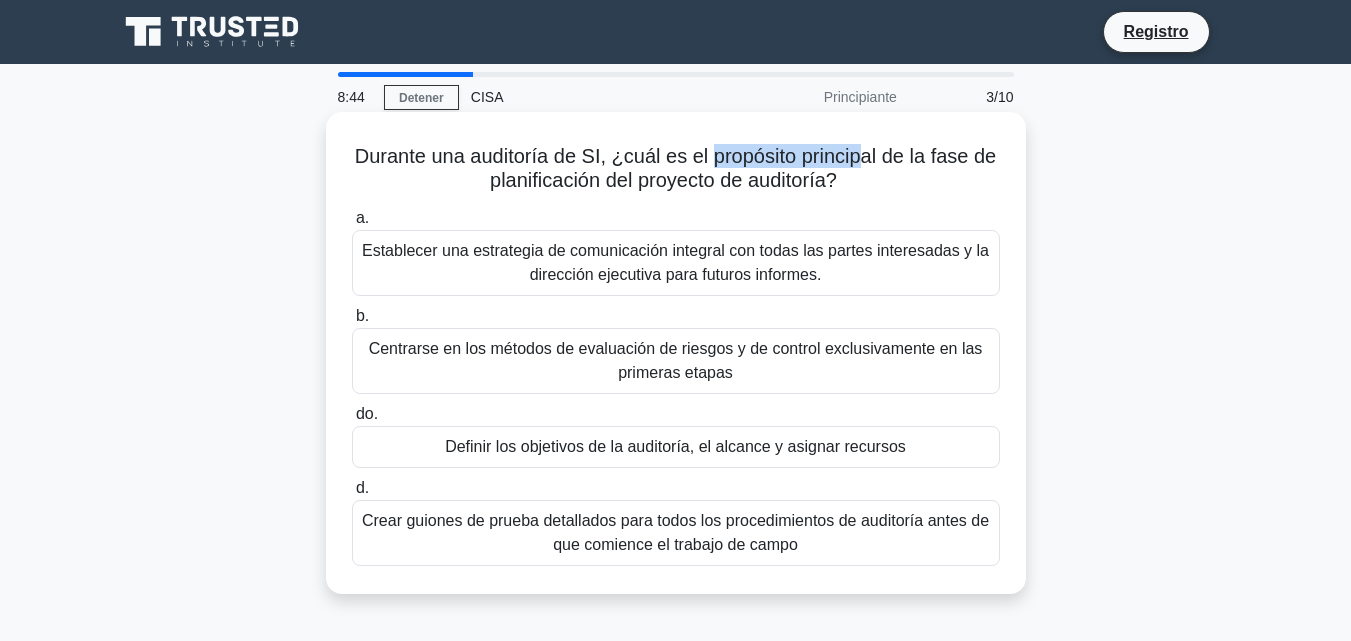 drag, startPoint x: 714, startPoint y: 153, endPoint x: 866, endPoint y: 153, distance: 152 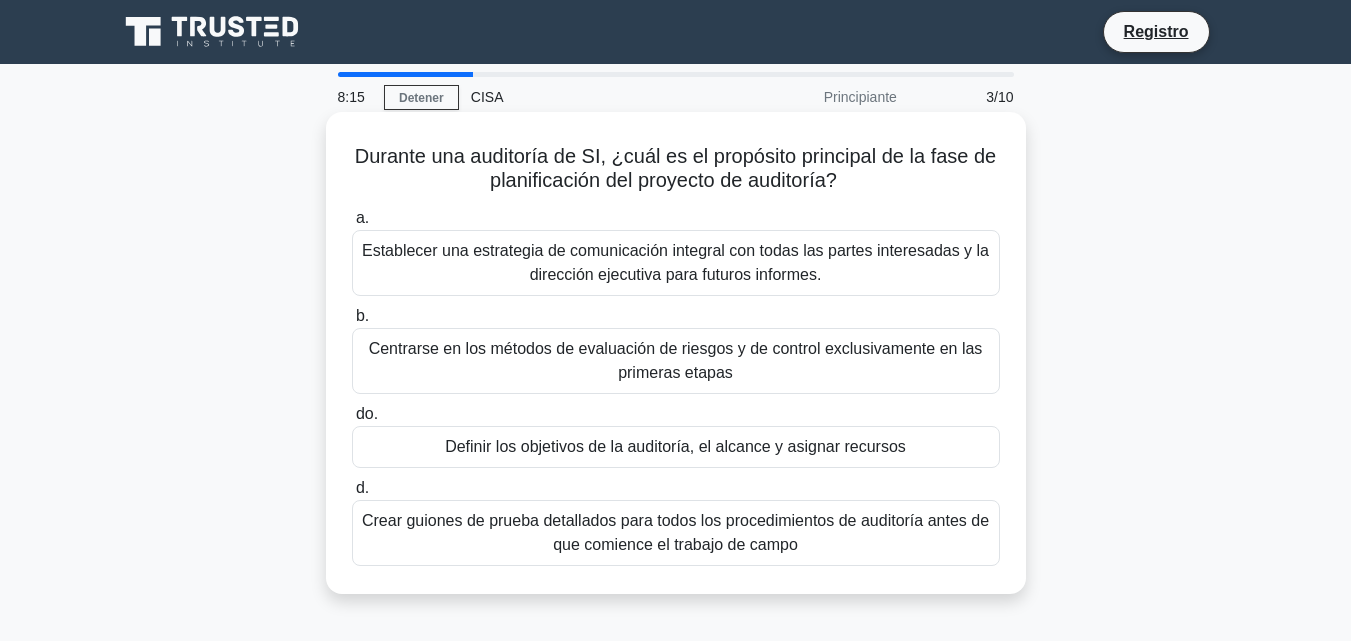 click on "Definir los objetivos de la auditoría, el alcance y asignar recursos" at bounding box center (675, 446) 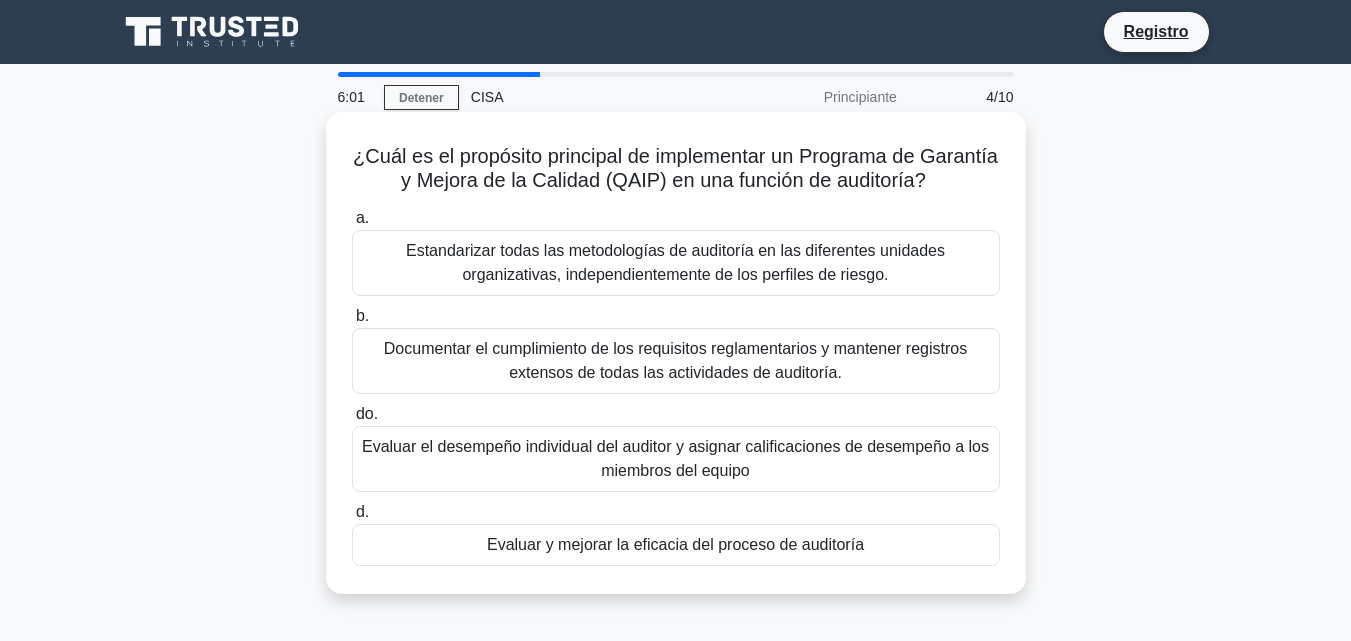 click on "Evaluar y mejorar la eficacia del proceso de auditoría" at bounding box center [675, 544] 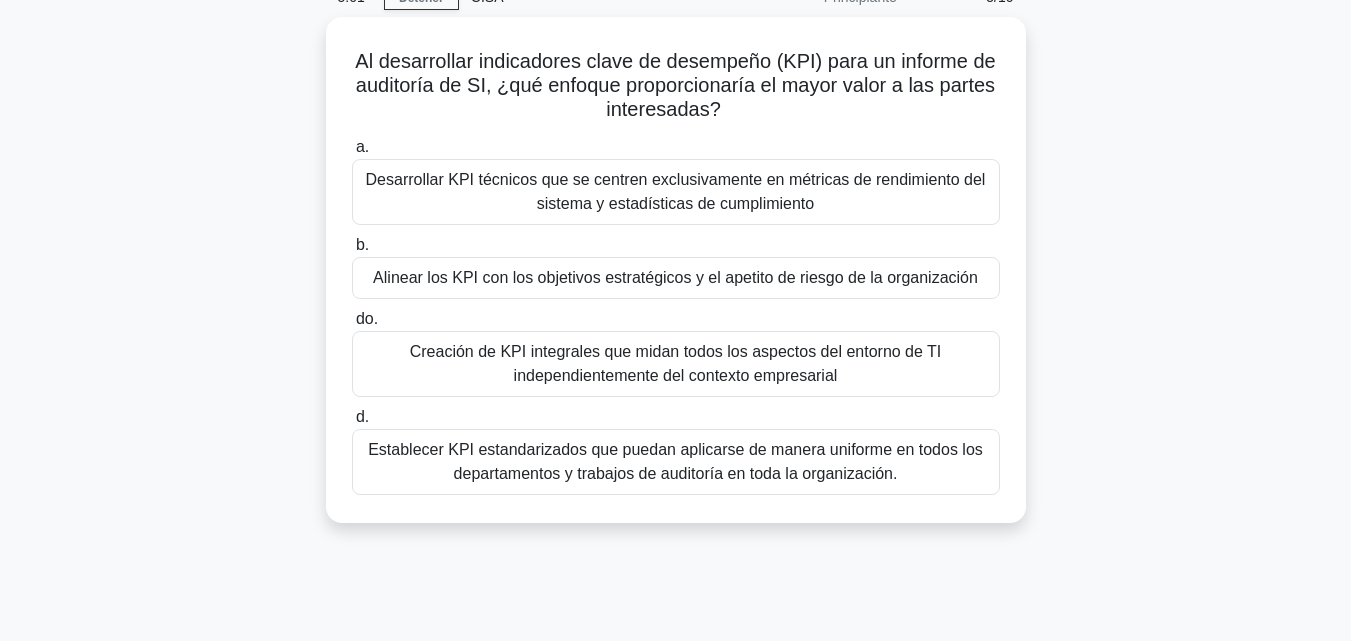 scroll, scrollTop: 0, scrollLeft: 0, axis: both 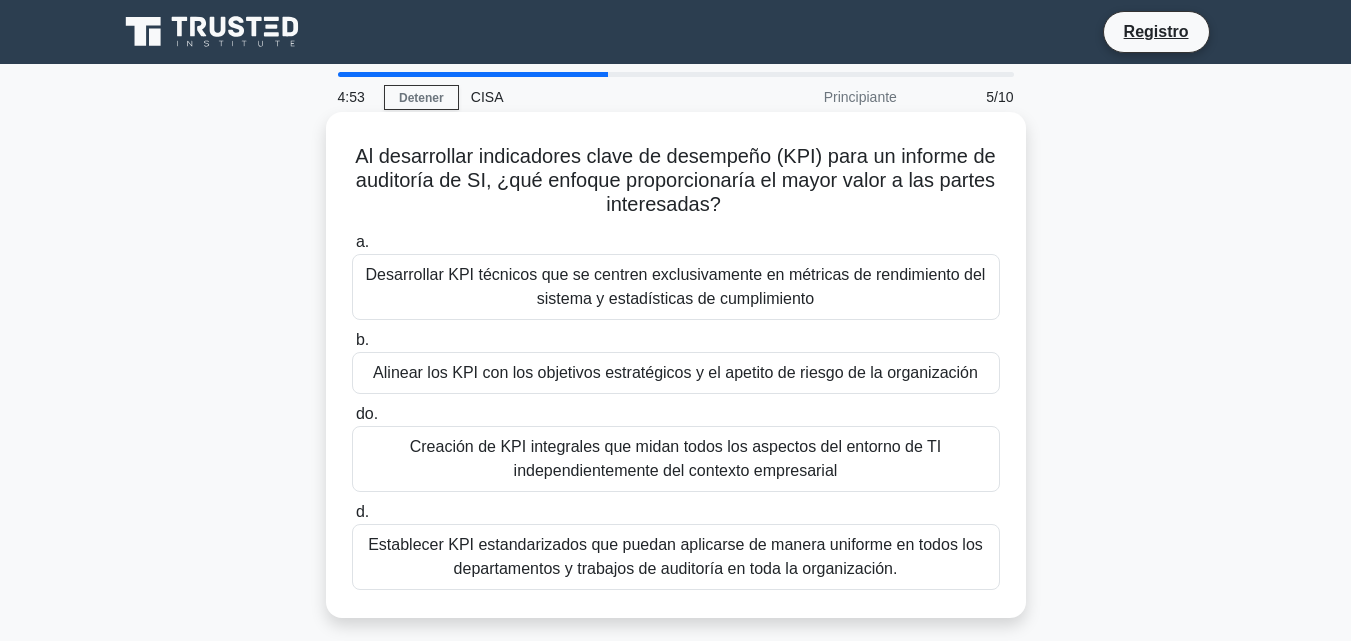 click on "Alinear los KPI con los objetivos estratégicos y el apetito de riesgo de la organización" at bounding box center [675, 372] 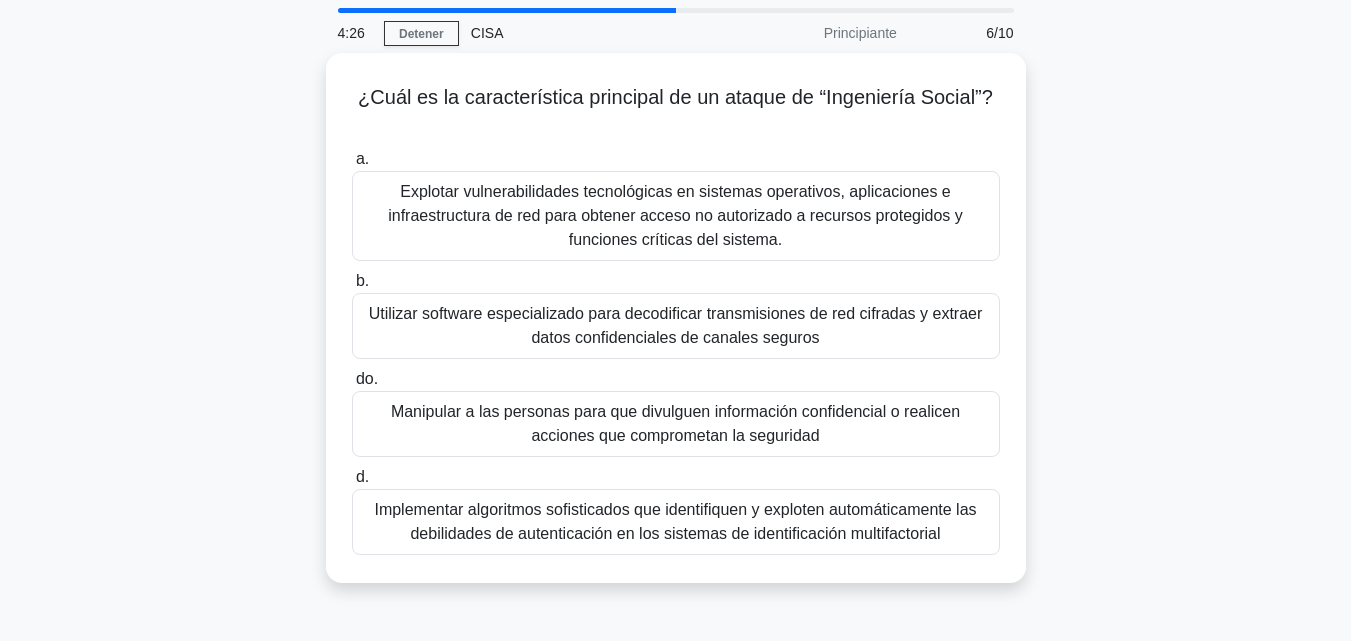 scroll, scrollTop: 100, scrollLeft: 0, axis: vertical 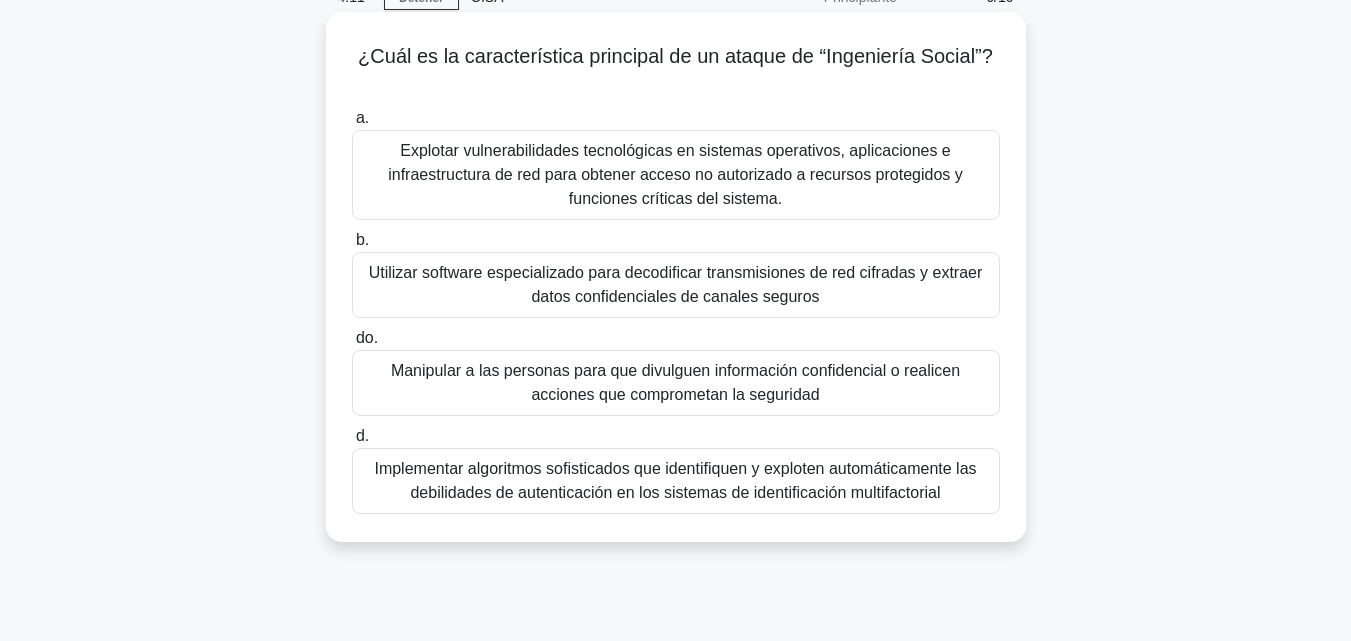 click on "Manipular a las personas para que divulguen información confidencial o realicen acciones que comprometan la seguridad" at bounding box center (675, 382) 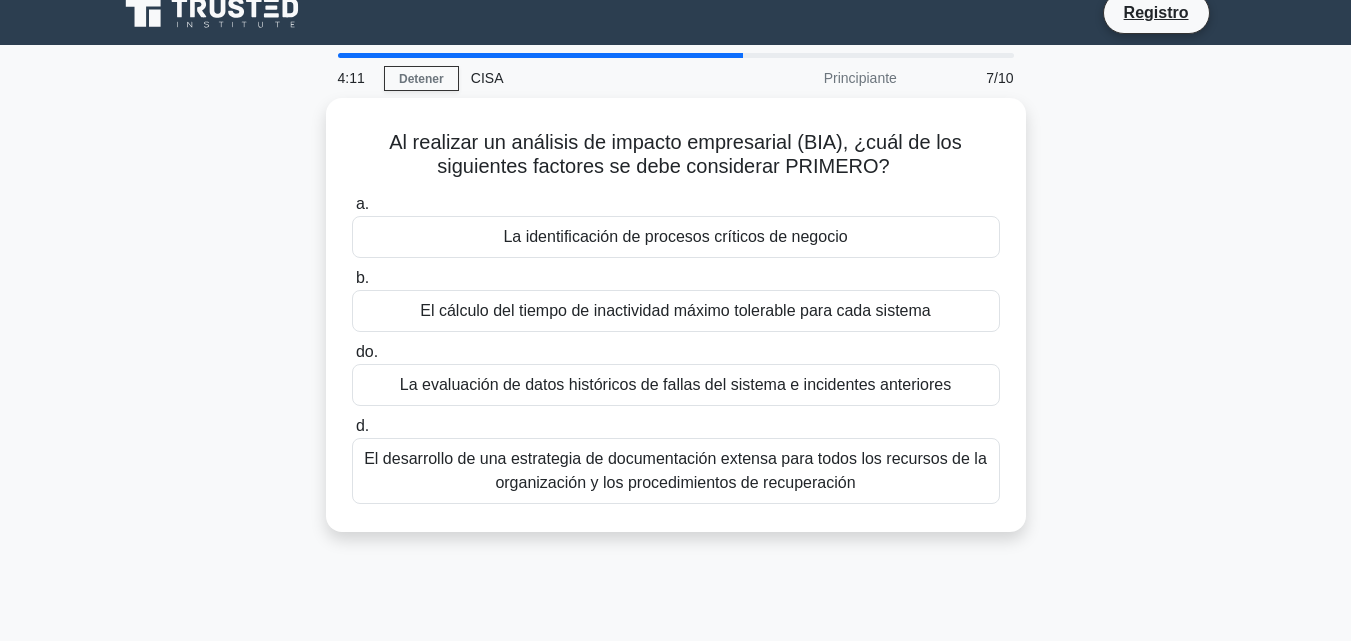 scroll, scrollTop: 0, scrollLeft: 0, axis: both 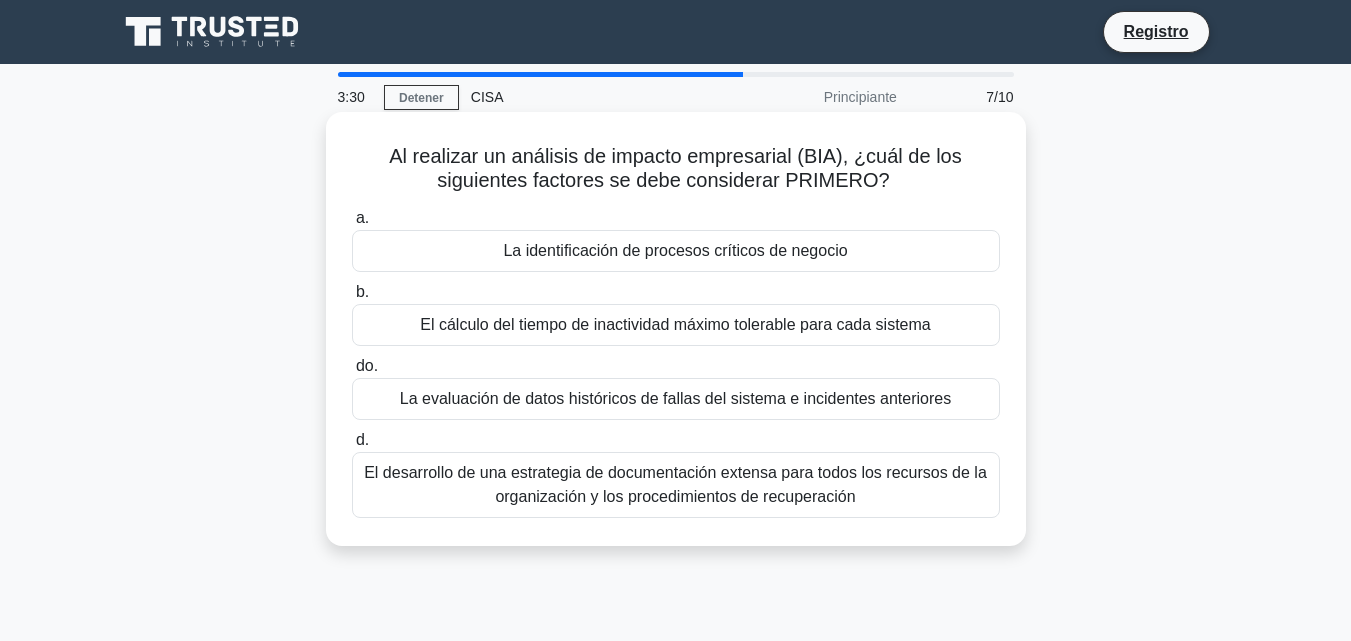 click on "La identificación de procesos críticos de negocio" at bounding box center [675, 250] 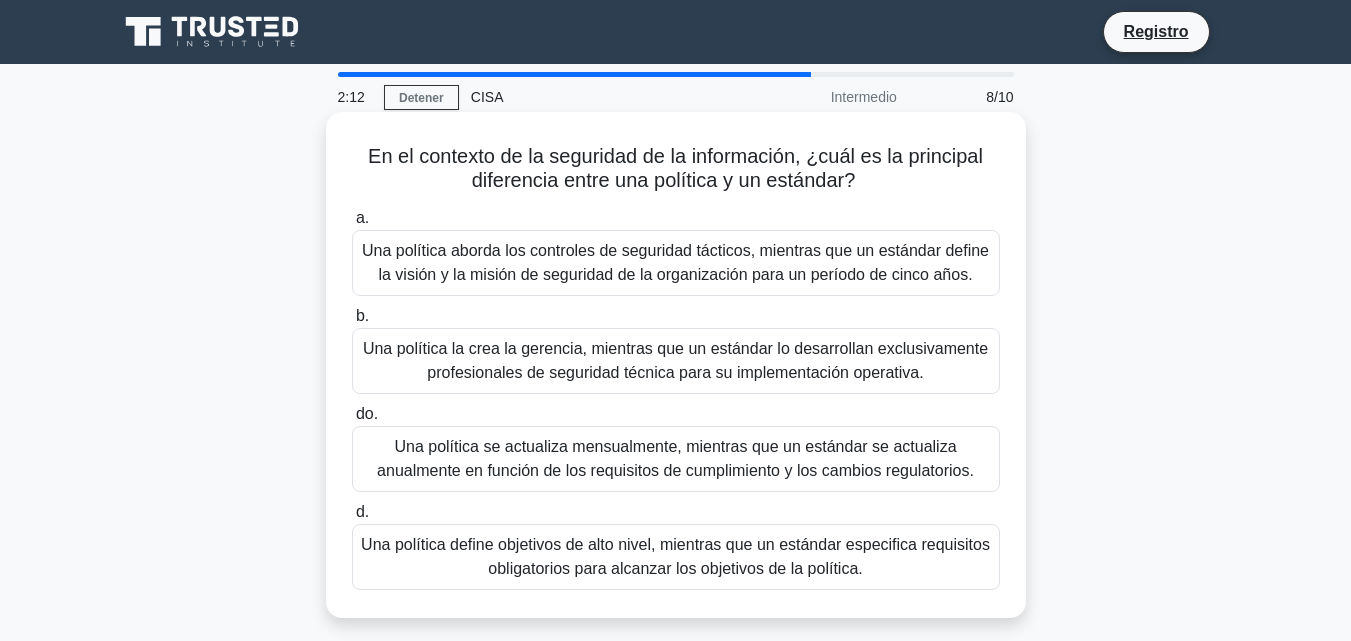 click on "Una política define objetivos de alto nivel, mientras que un estándar especifica requisitos obligatorios para alcanzar los objetivos de la política." at bounding box center [675, 556] 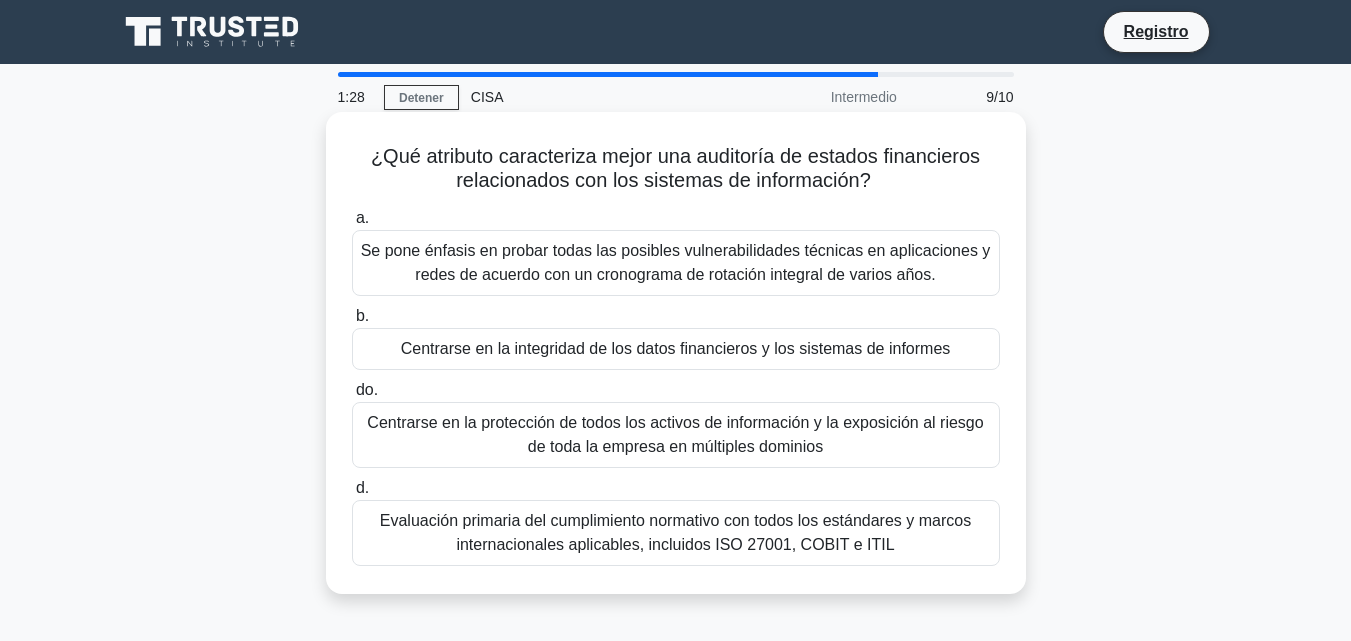 click on "Centrarse en la integridad de los datos financieros y los sistemas de informes" at bounding box center (676, 348) 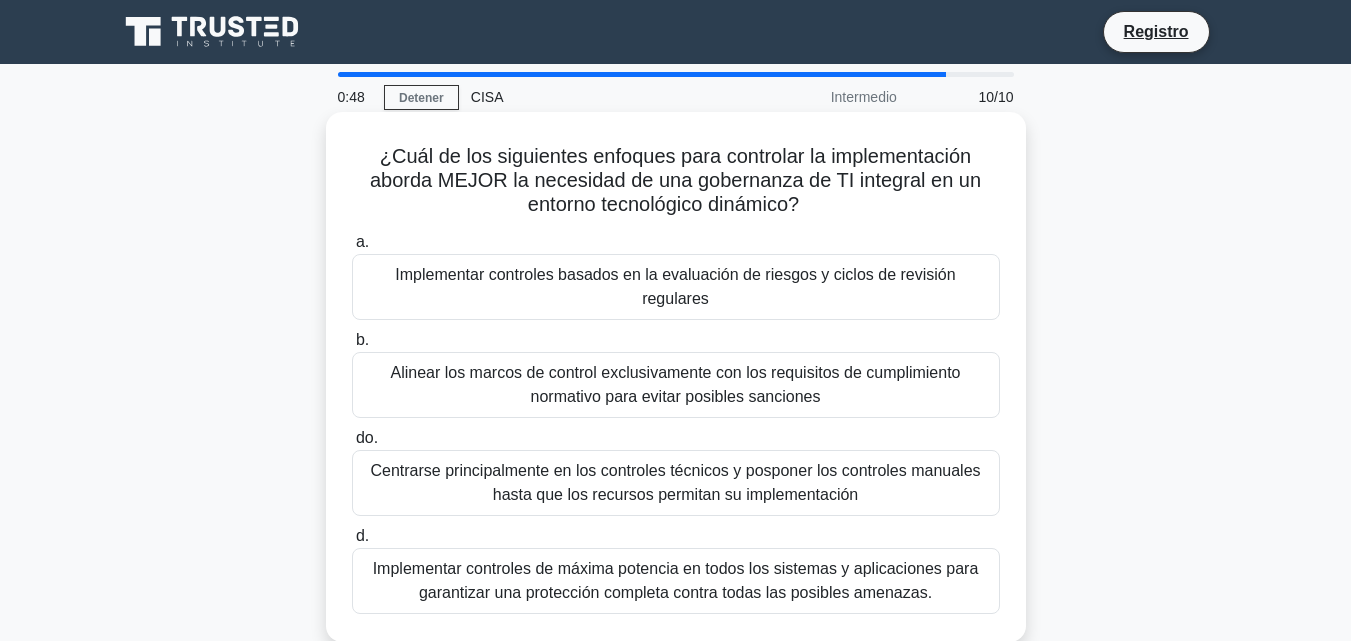 click on "Implementar controles basados en la evaluación de riesgos y ciclos de revisión regulares" at bounding box center (675, 286) 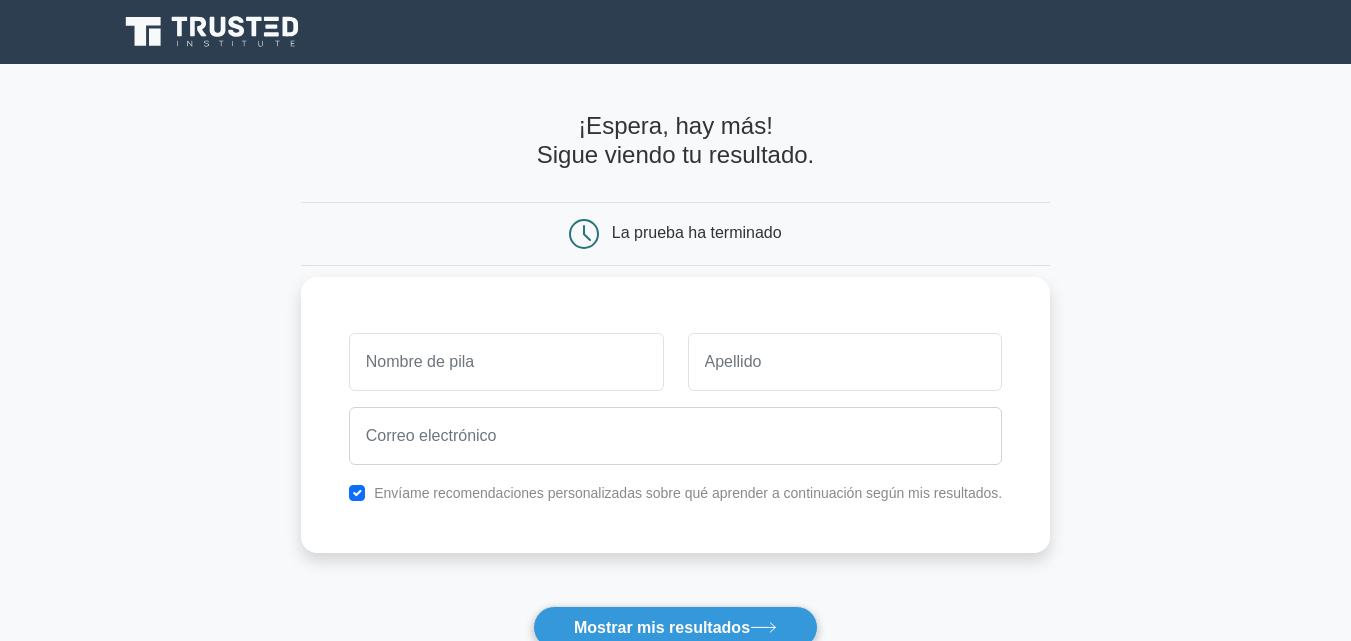 scroll, scrollTop: 0, scrollLeft: 0, axis: both 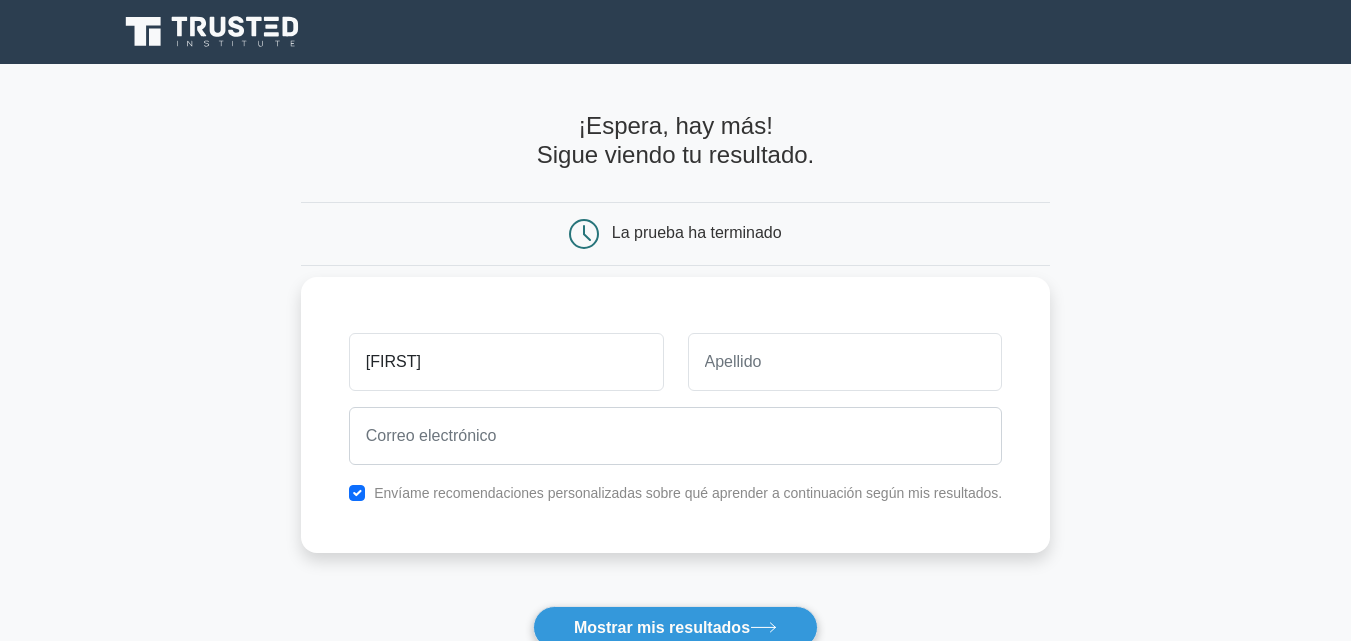 type on "francisco" 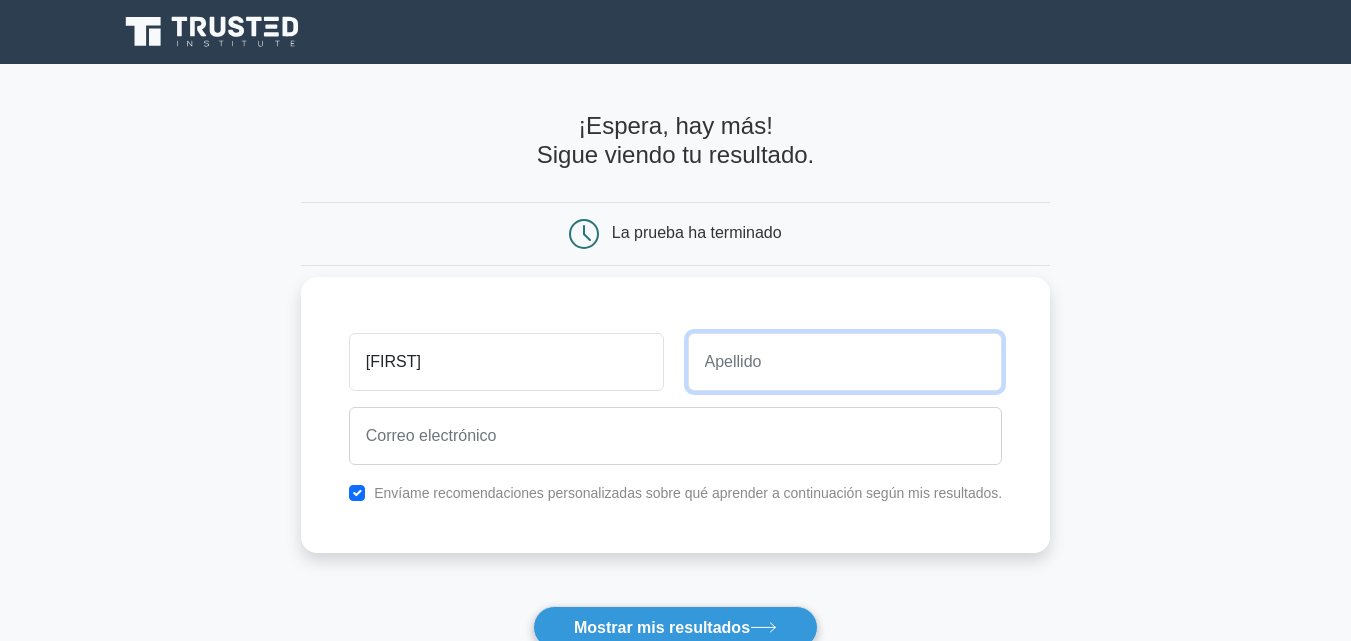 click at bounding box center [845, 362] 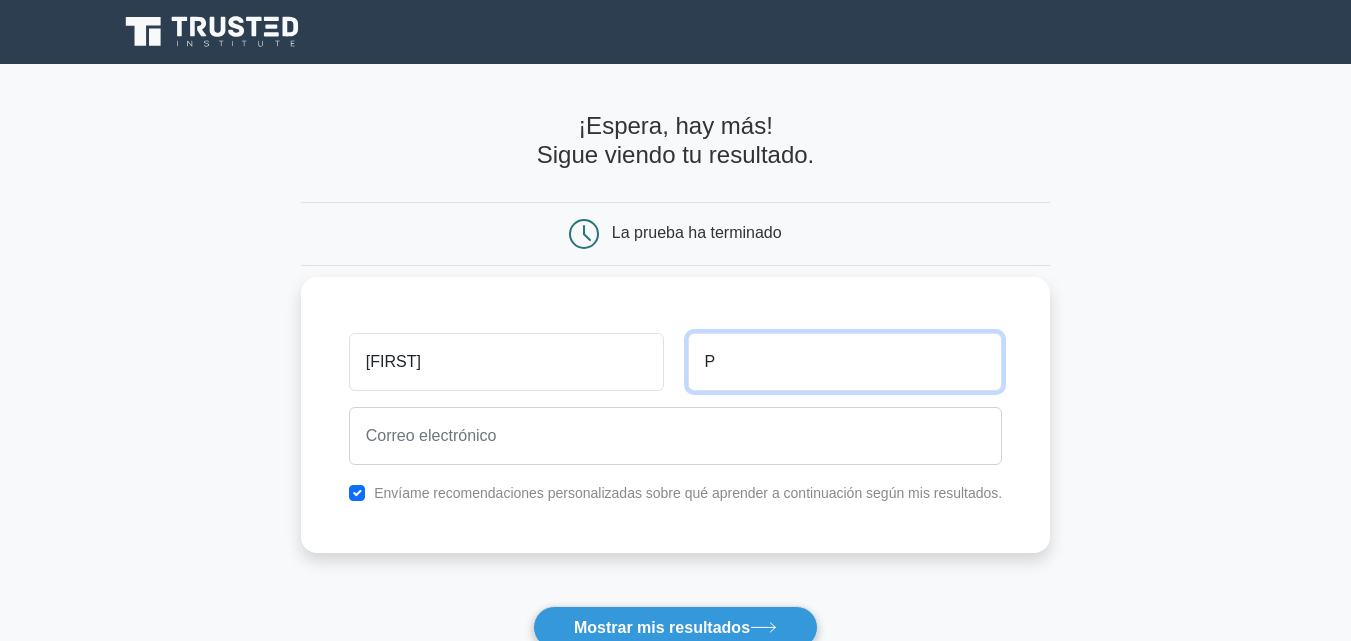 type on "P" 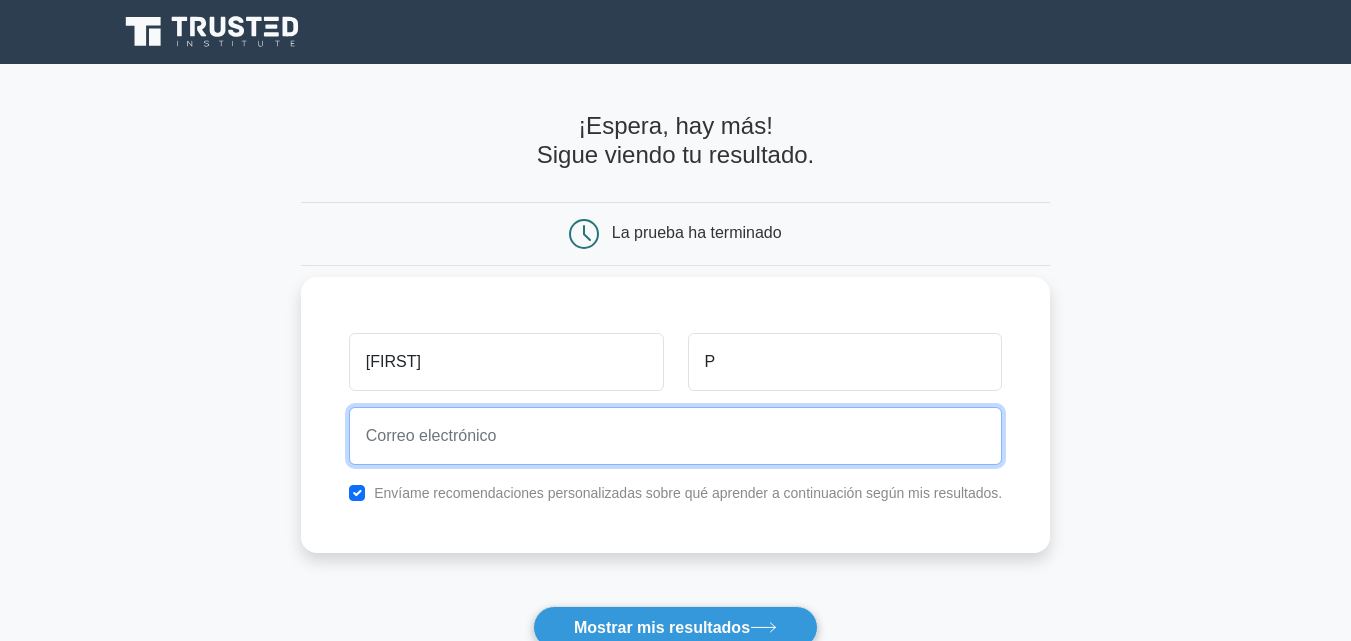 click at bounding box center (676, 436) 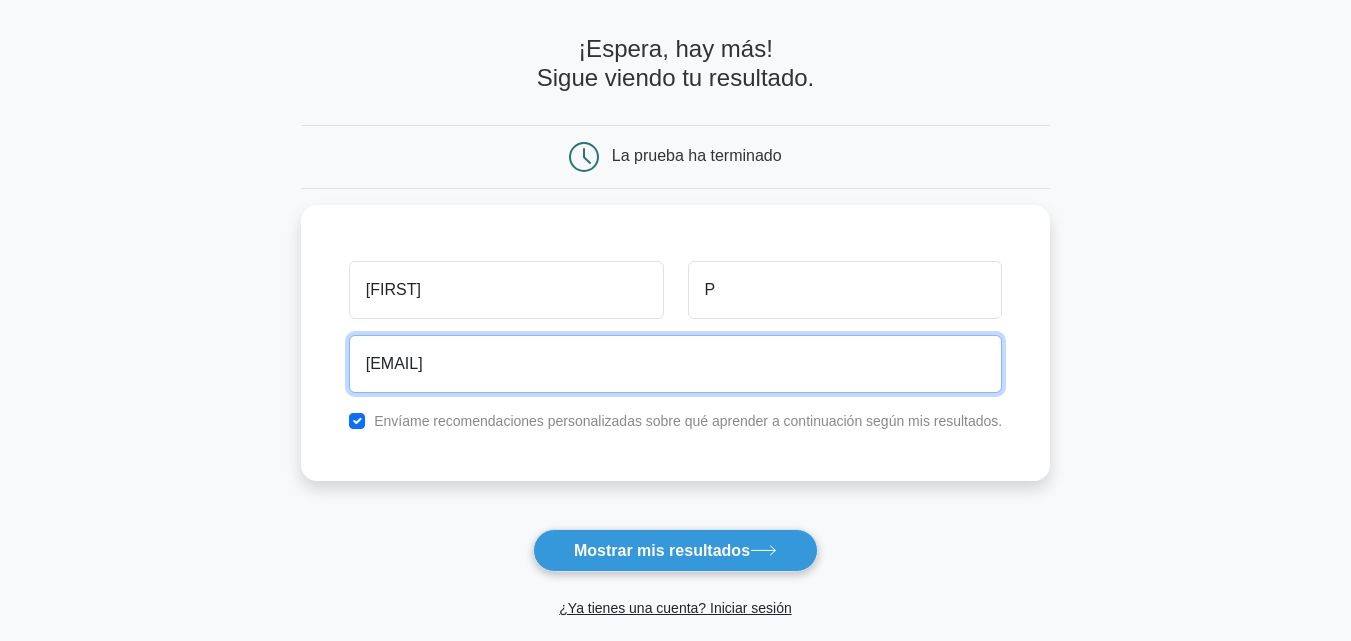 scroll, scrollTop: 200, scrollLeft: 0, axis: vertical 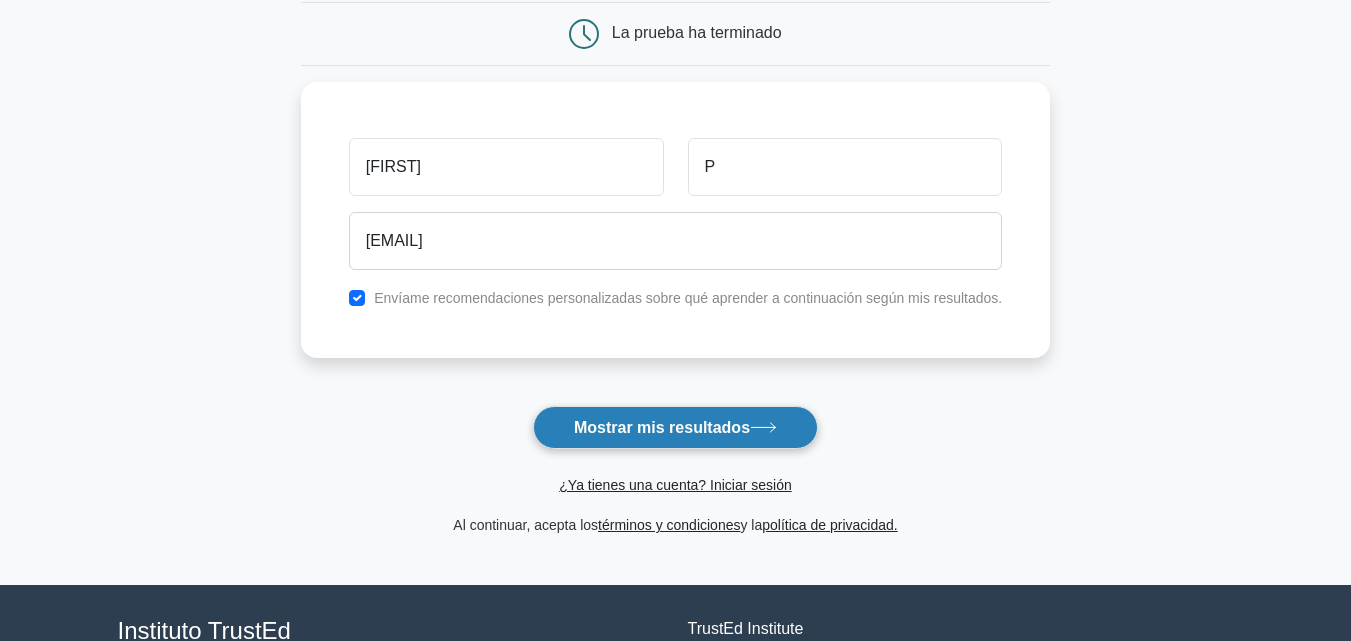 click on "Mostrar mis resultados" at bounding box center [662, 427] 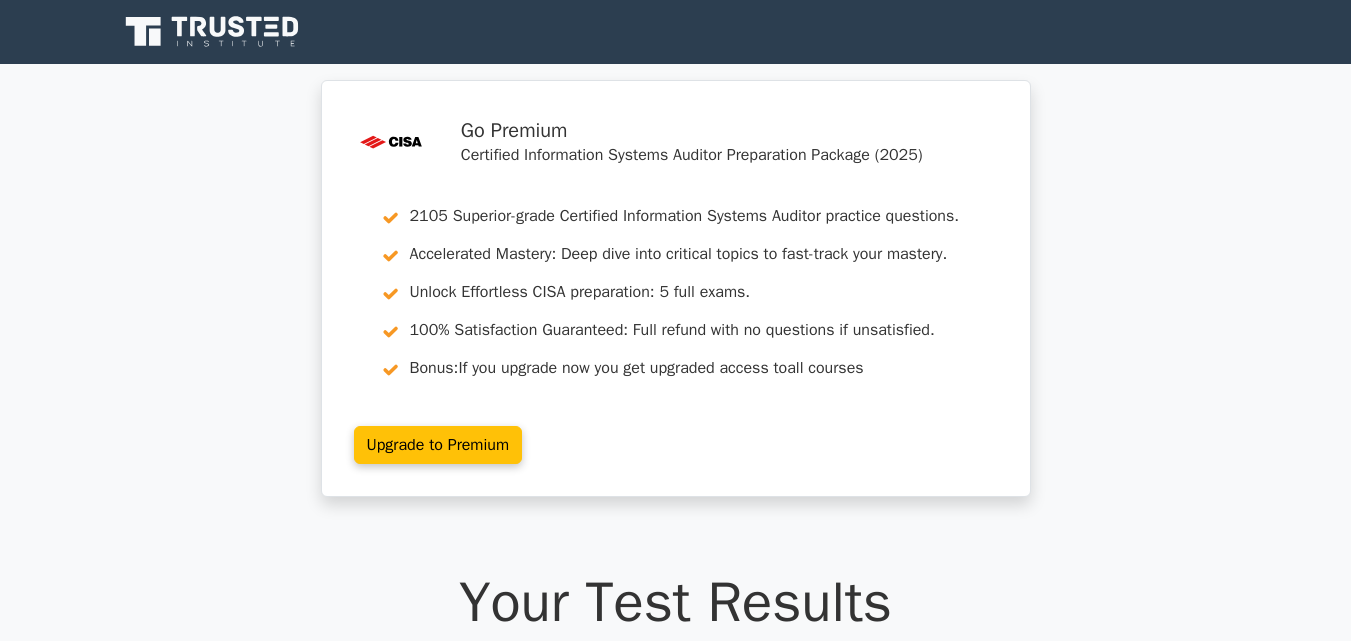 scroll, scrollTop: 0, scrollLeft: 0, axis: both 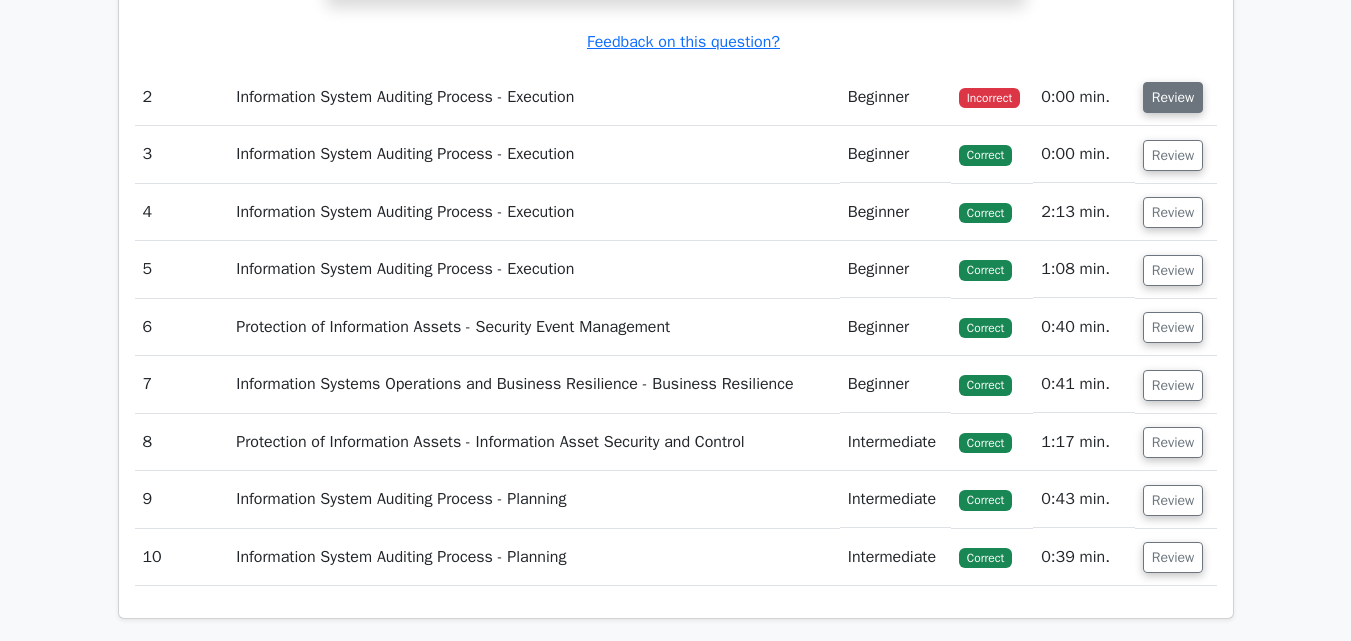 click on "Review" at bounding box center (1173, 97) 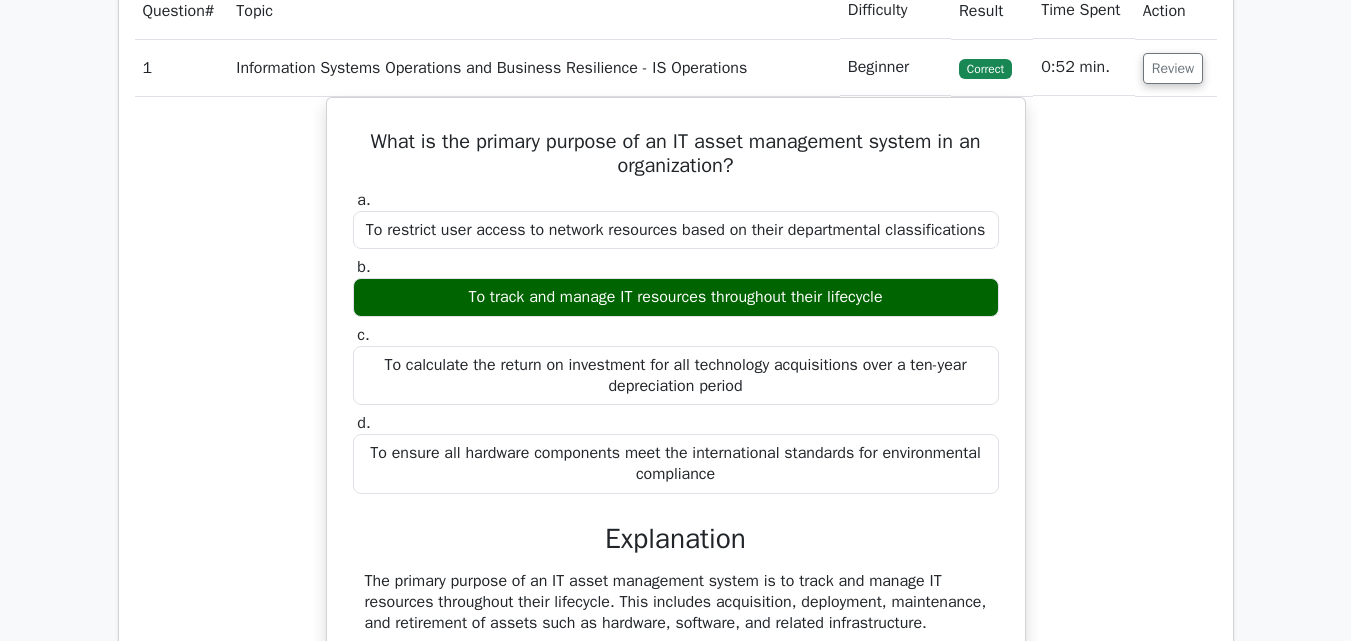 scroll, scrollTop: 1273, scrollLeft: 0, axis: vertical 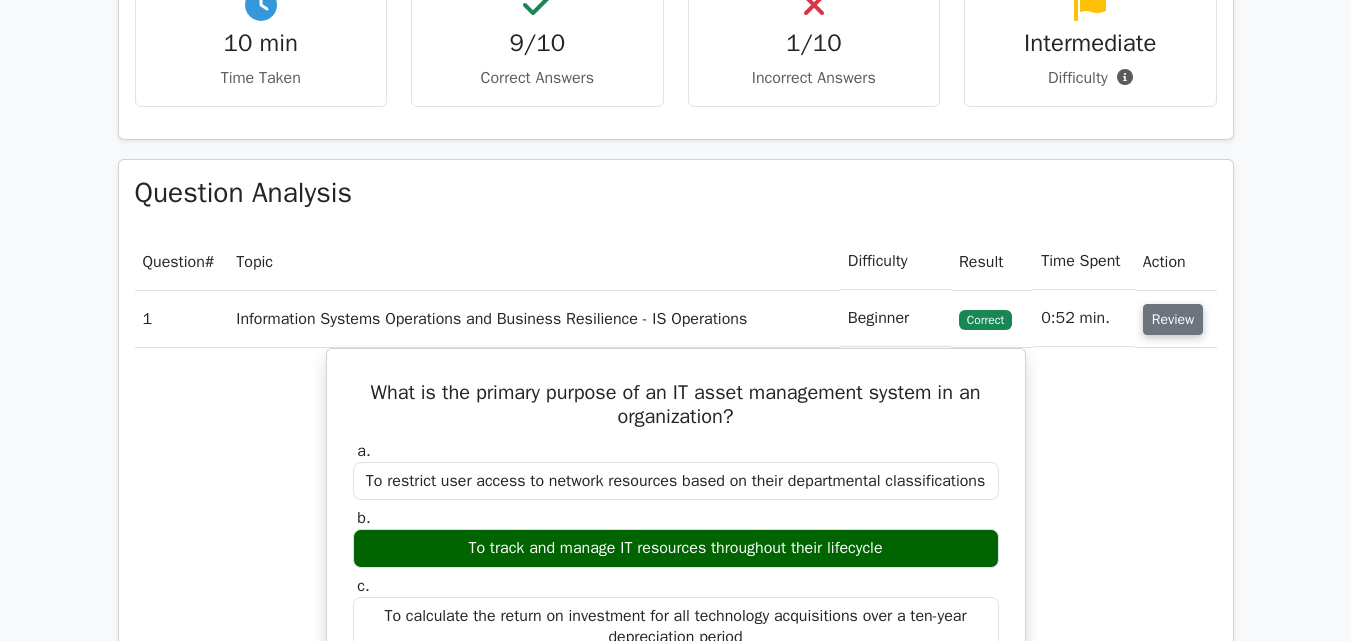 click on "Review" at bounding box center (1173, 319) 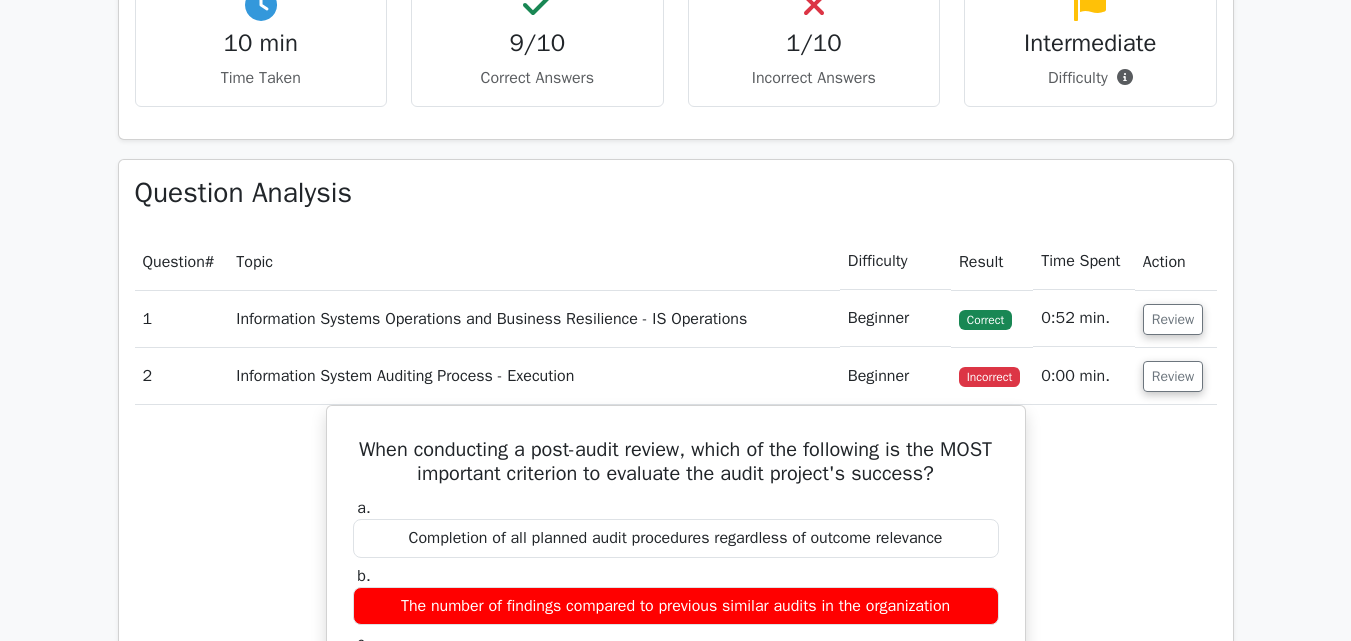 scroll, scrollTop: 1473, scrollLeft: 0, axis: vertical 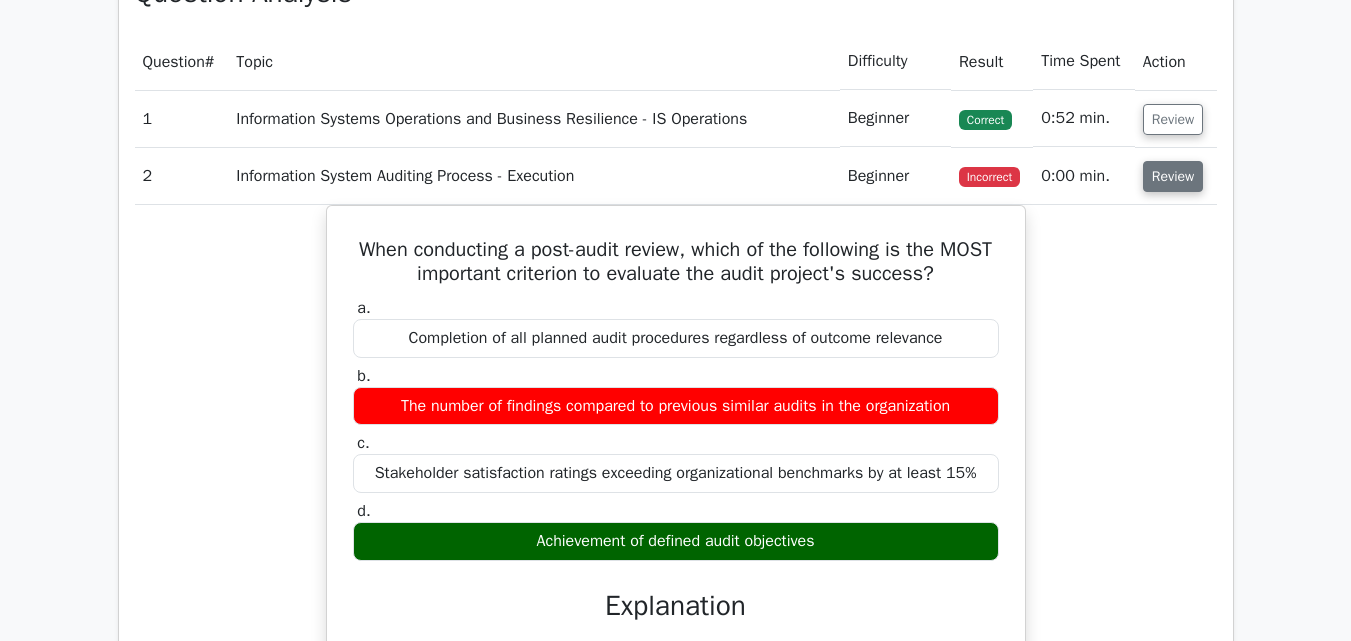click on "Review" at bounding box center (1173, 176) 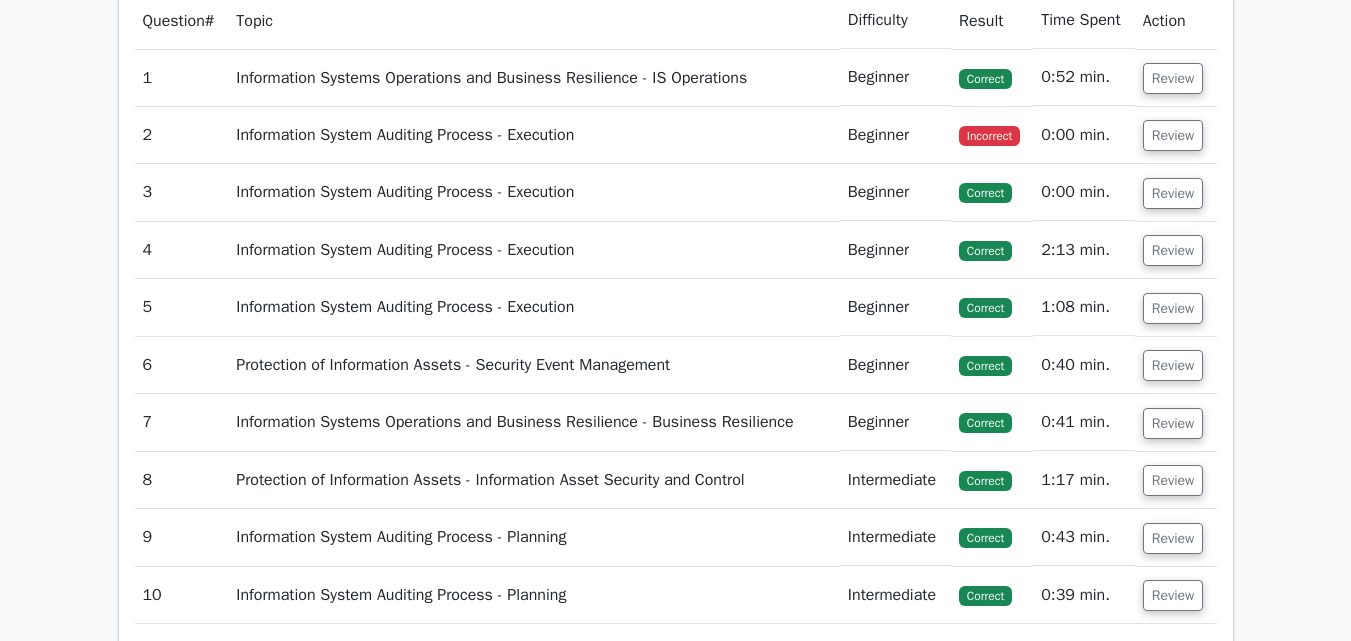 scroll, scrollTop: 1473, scrollLeft: 0, axis: vertical 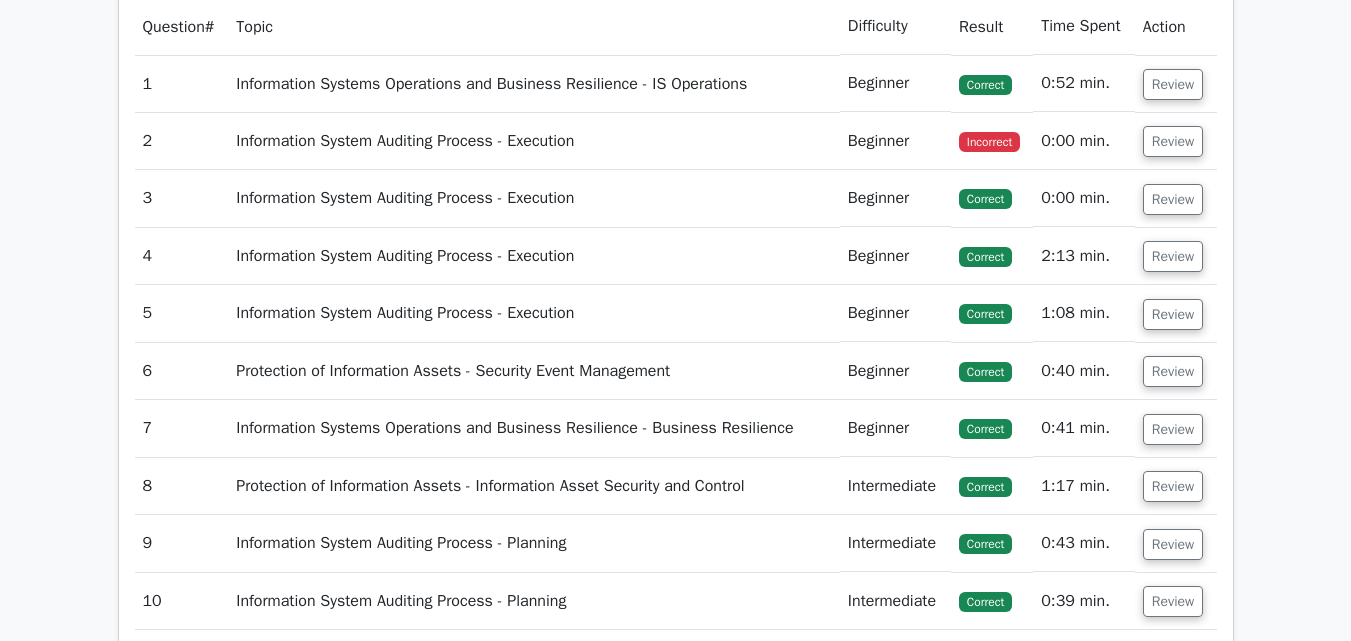 type 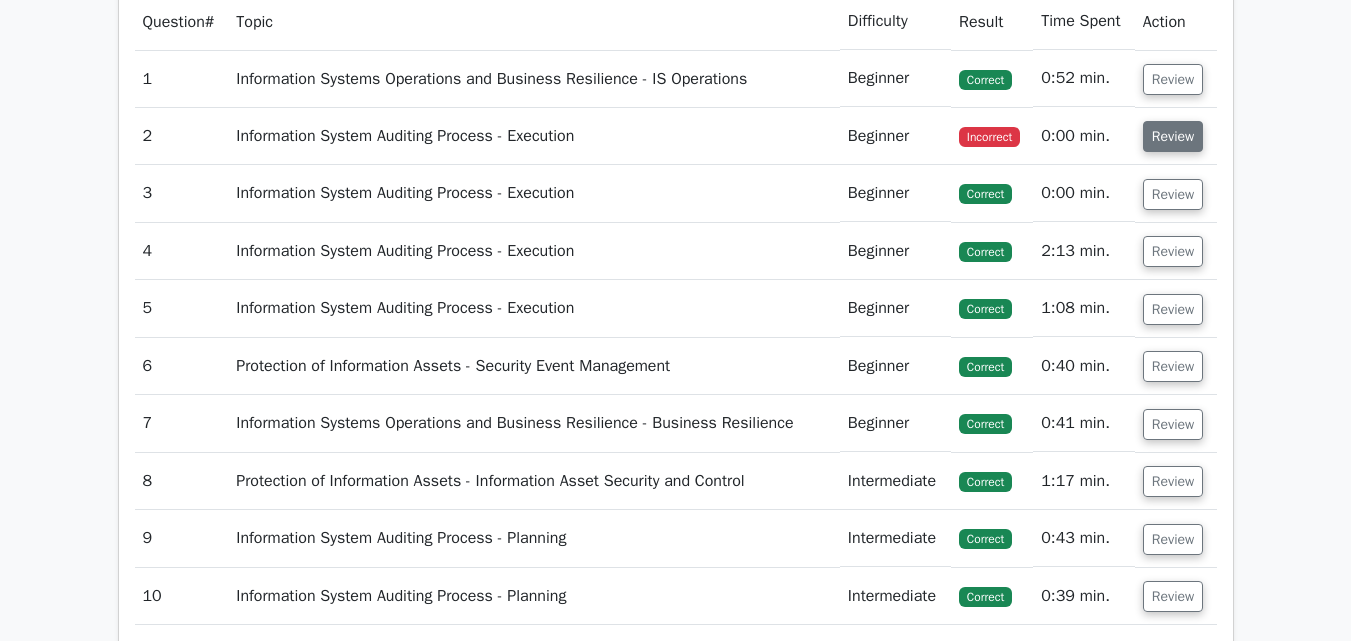 click on "Review" at bounding box center [1173, 136] 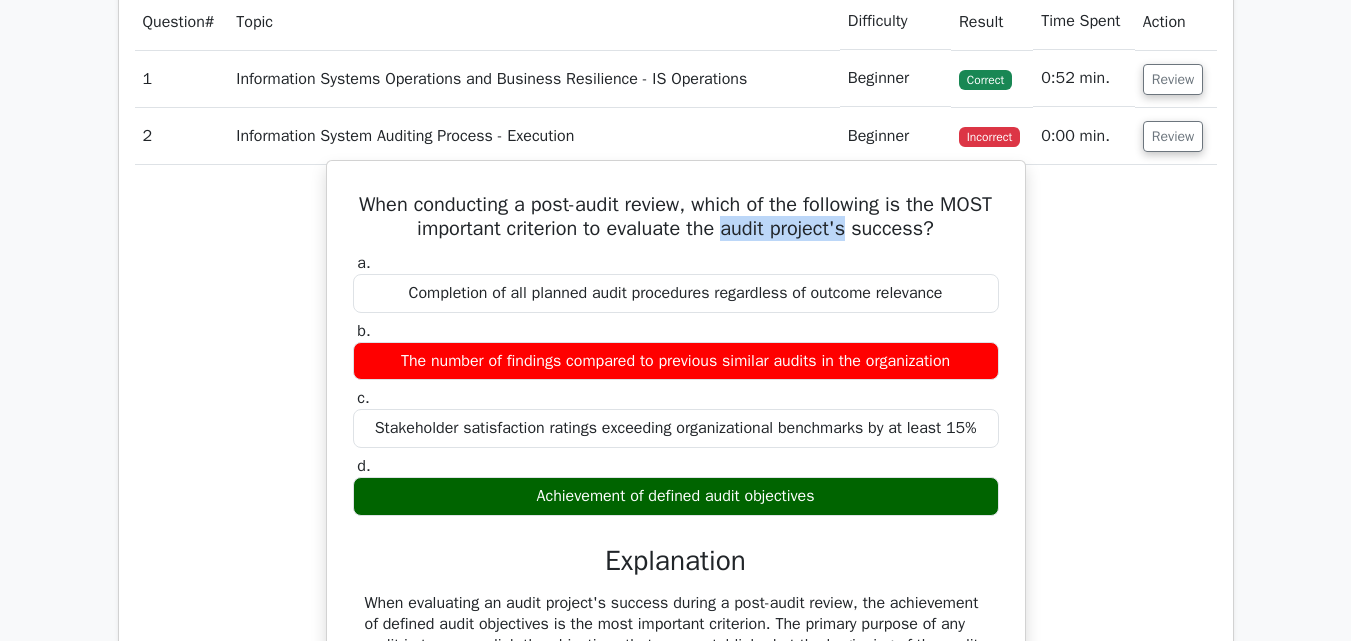 drag, startPoint x: 766, startPoint y: 229, endPoint x: 888, endPoint y: 237, distance: 122.26202 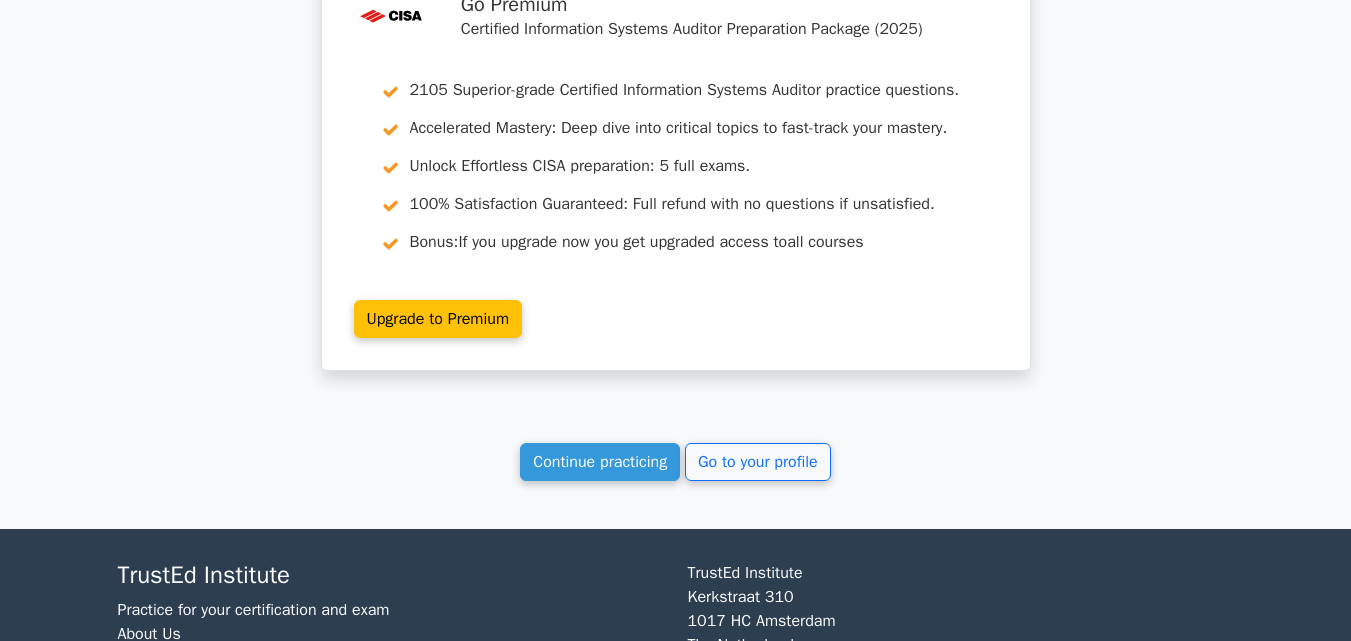 scroll, scrollTop: 3455, scrollLeft: 0, axis: vertical 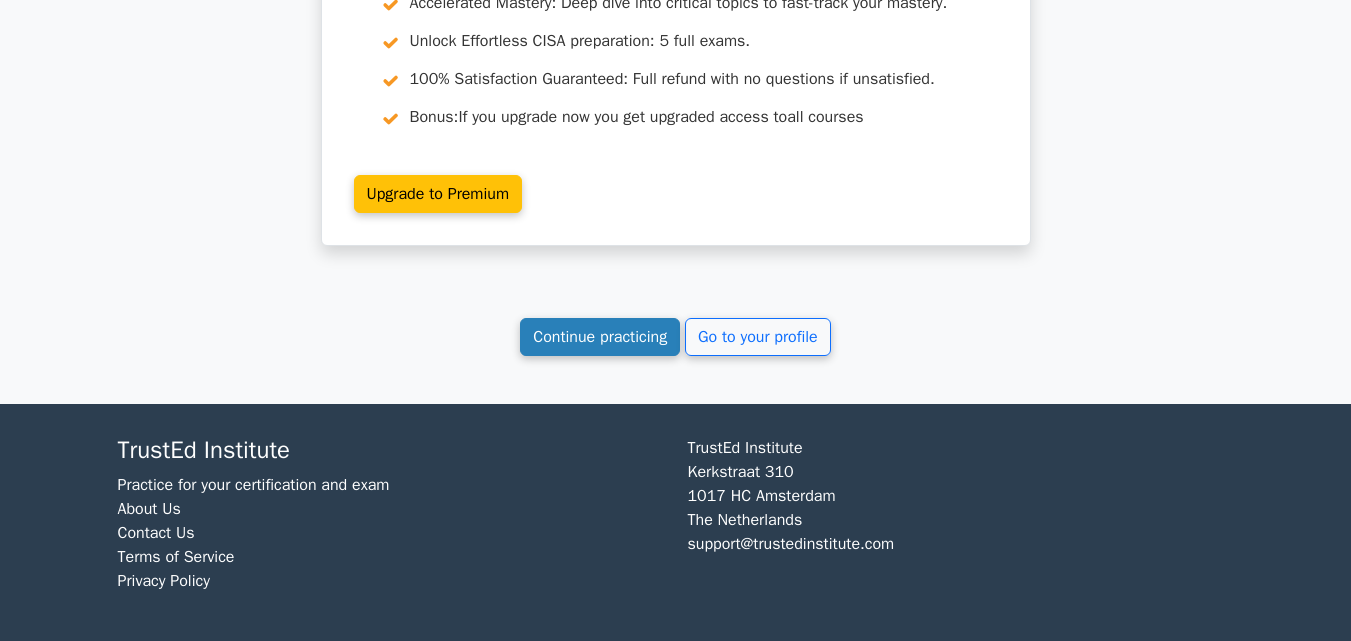 click on "Continue practicing" at bounding box center [600, 337] 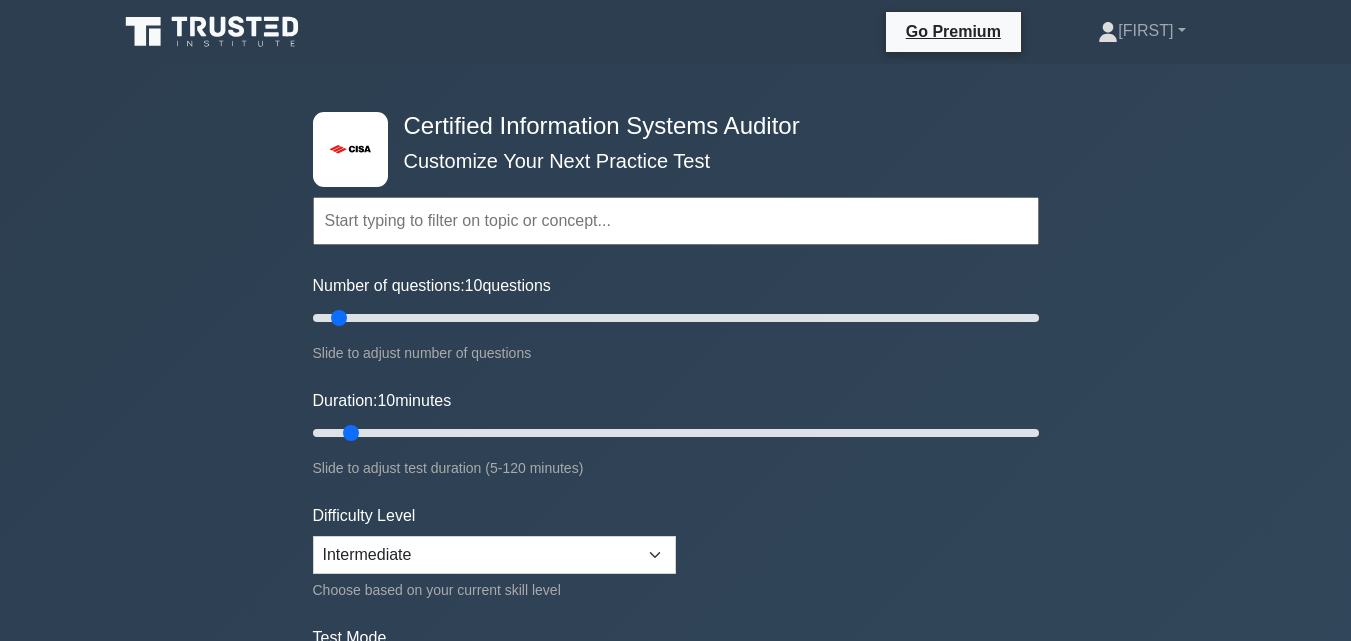 scroll, scrollTop: 0, scrollLeft: 0, axis: both 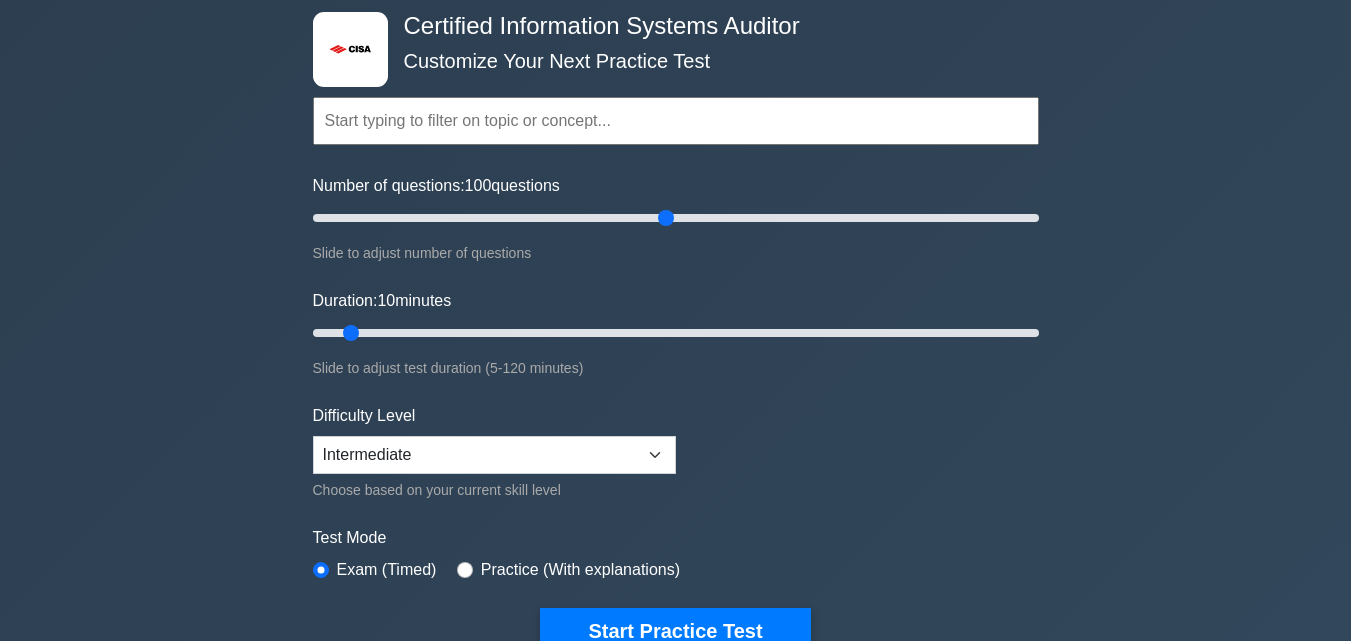 drag, startPoint x: 340, startPoint y: 214, endPoint x: 669, endPoint y: 217, distance: 329.01367 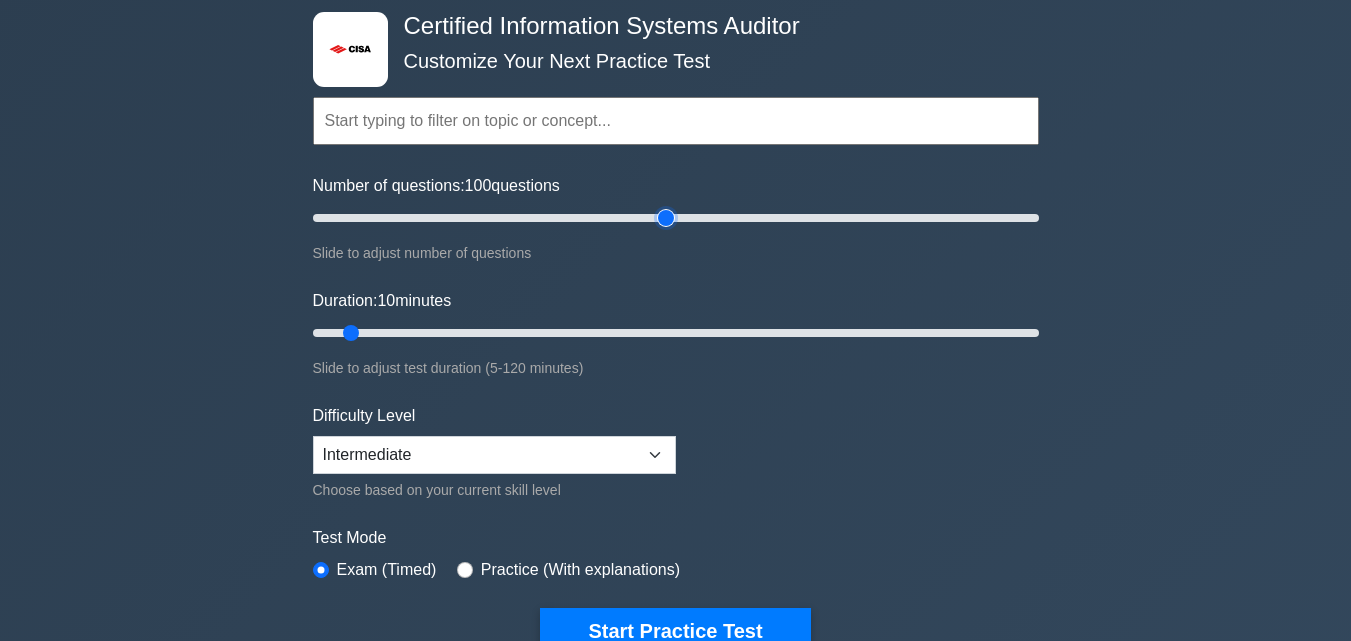 type on "100" 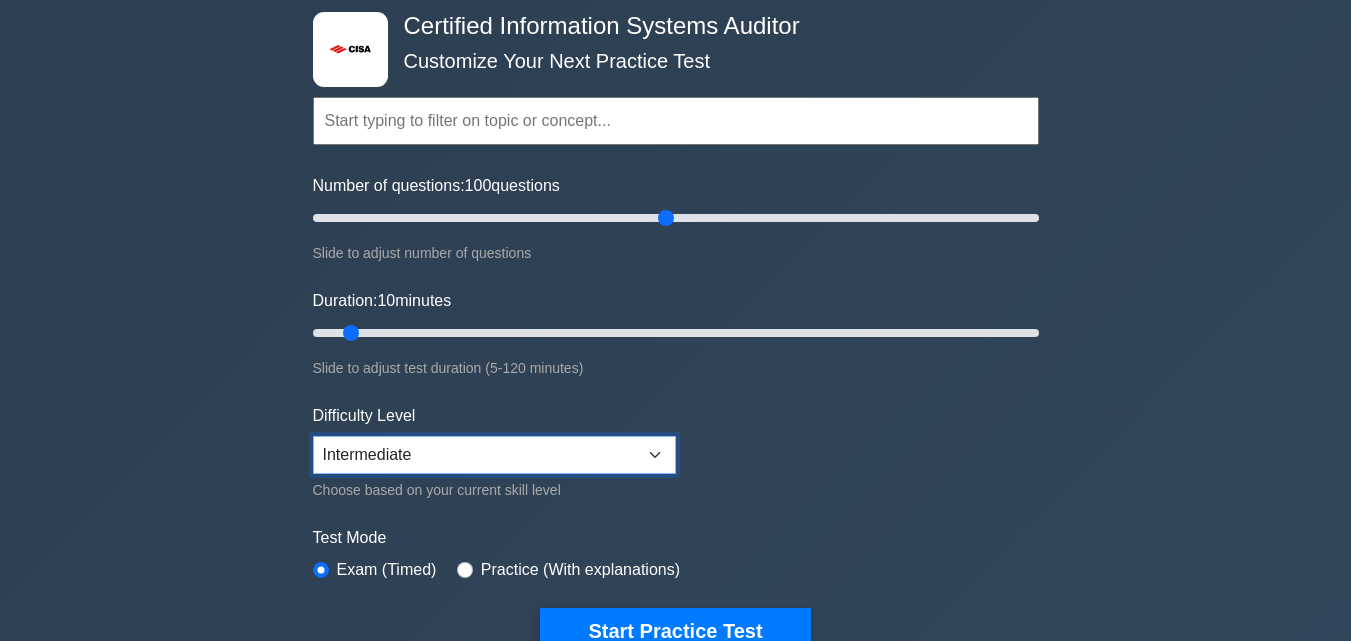 click on "Beginner
Intermediate
Expert" at bounding box center (494, 455) 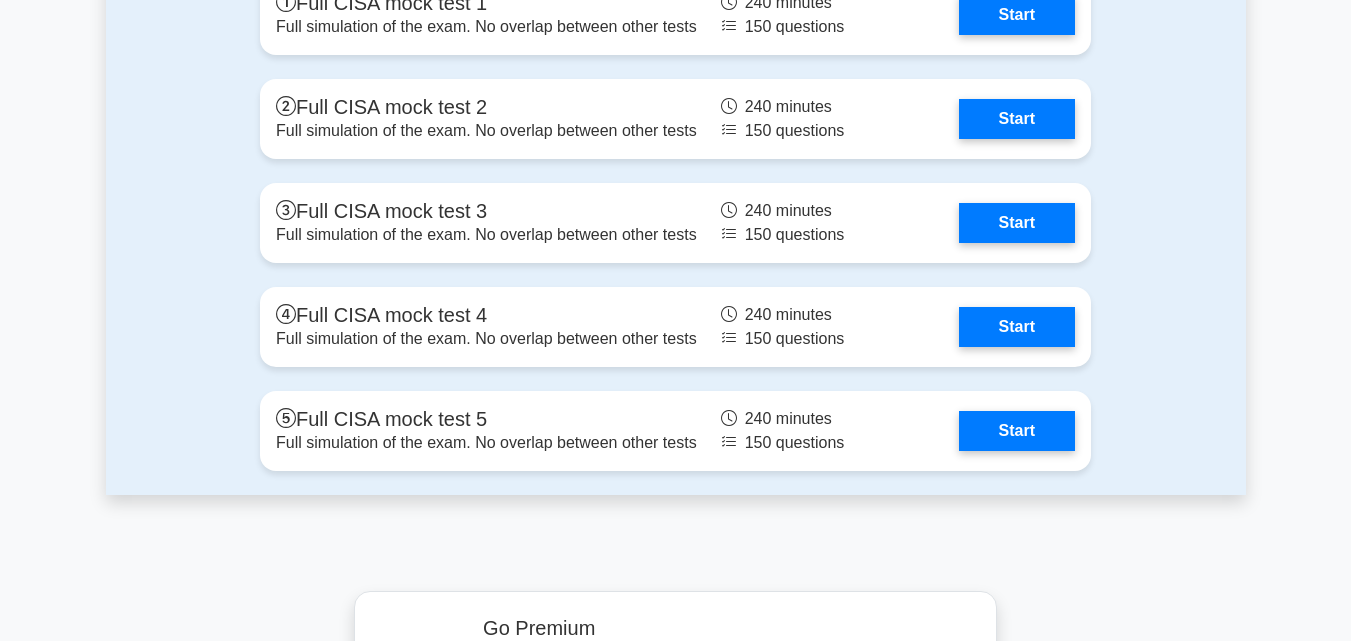 scroll, scrollTop: 3600, scrollLeft: 0, axis: vertical 